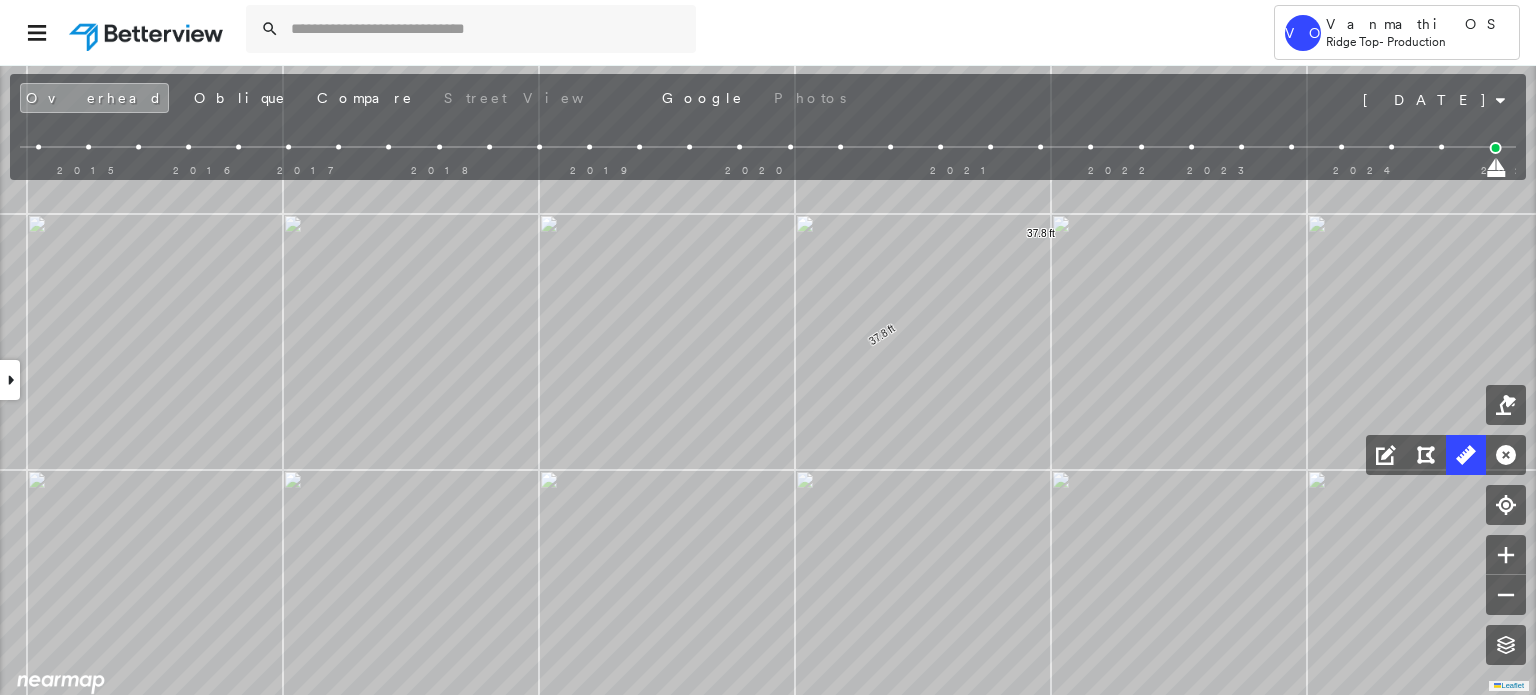 scroll, scrollTop: 0, scrollLeft: 0, axis: both 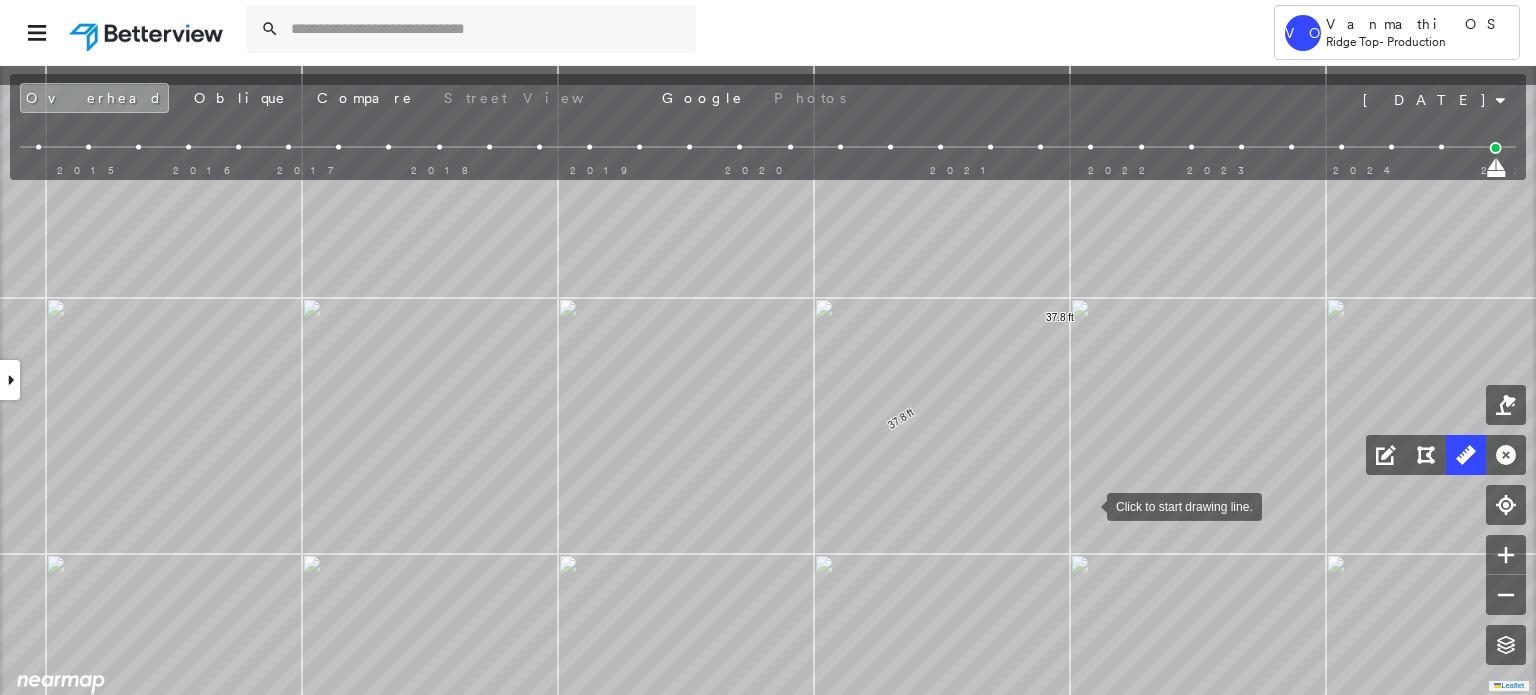 drag, startPoint x: 1084, startPoint y: 491, endPoint x: 1091, endPoint y: 38, distance: 453.05408 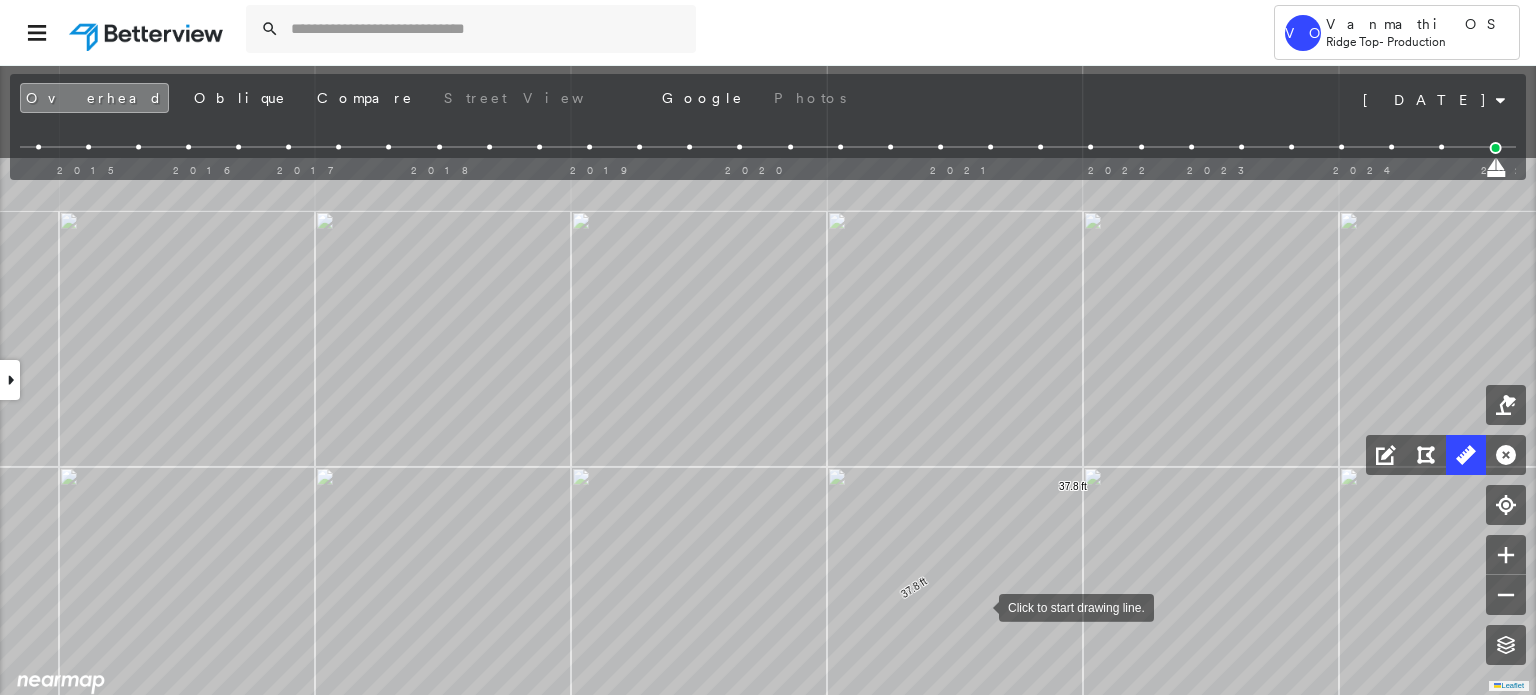click at bounding box center (979, 606) 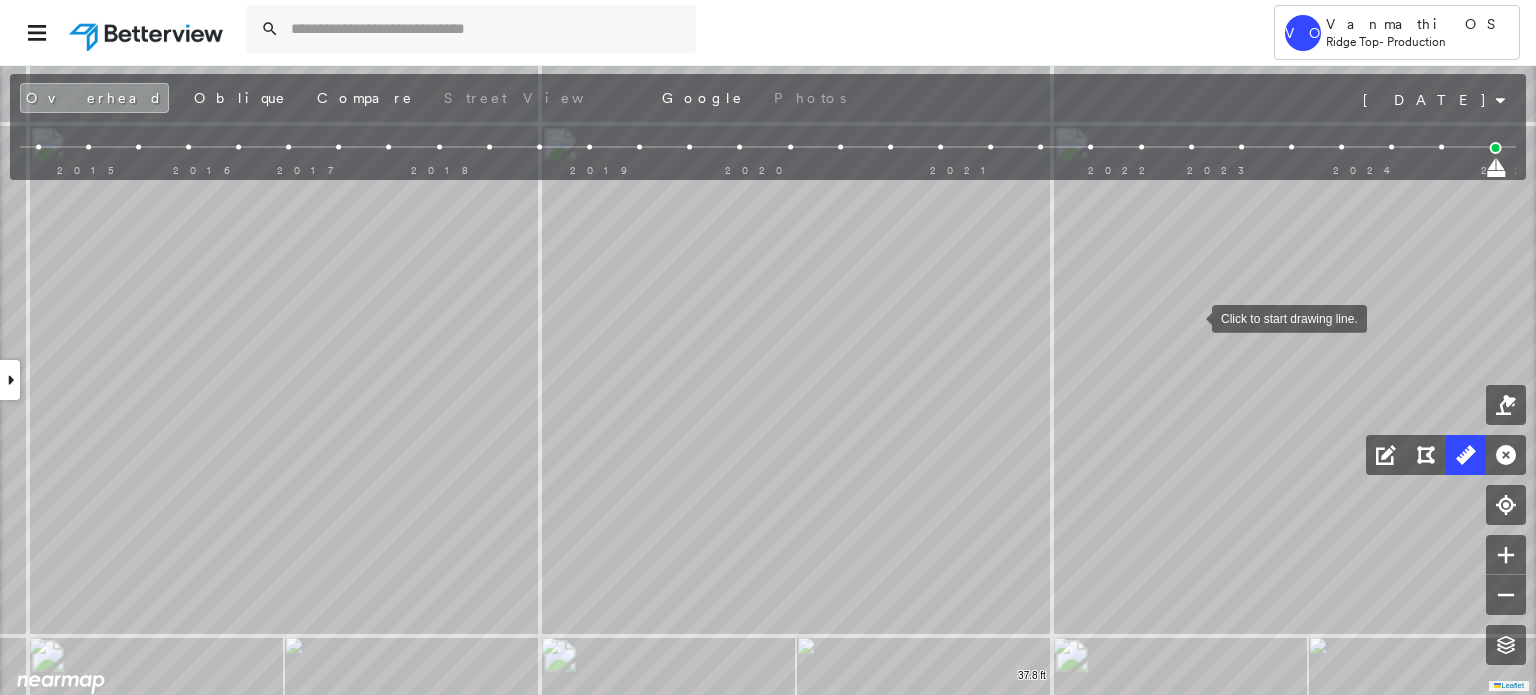 click at bounding box center [1441, 147] 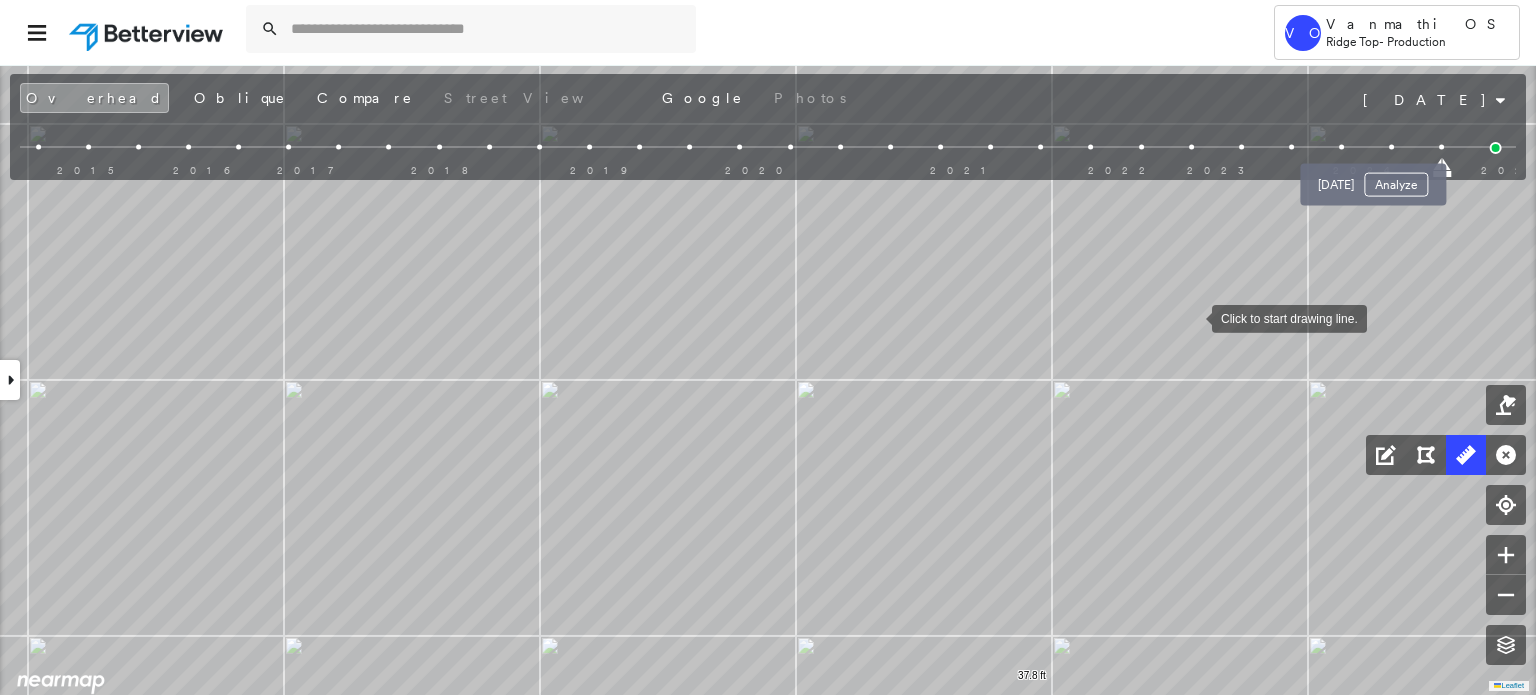 click at bounding box center [1391, 147] 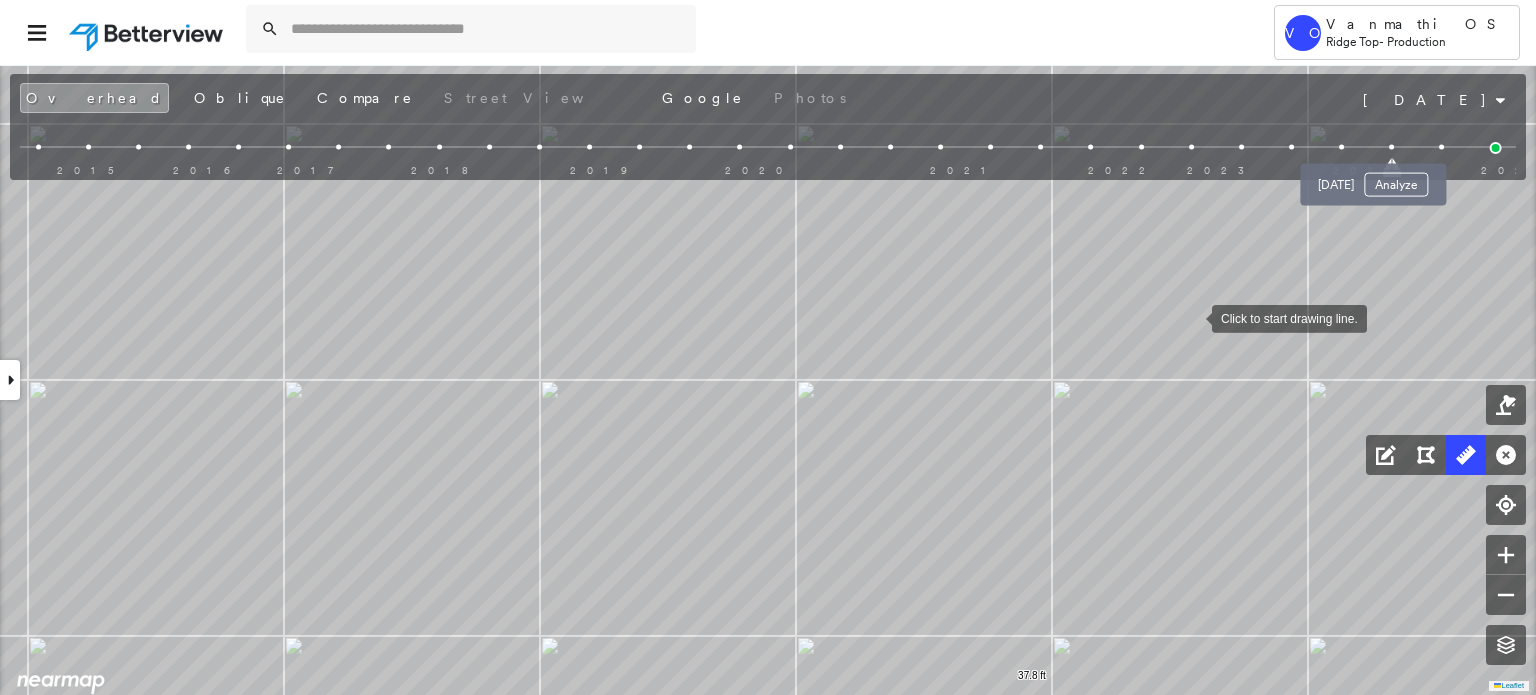click at bounding box center (1391, 147) 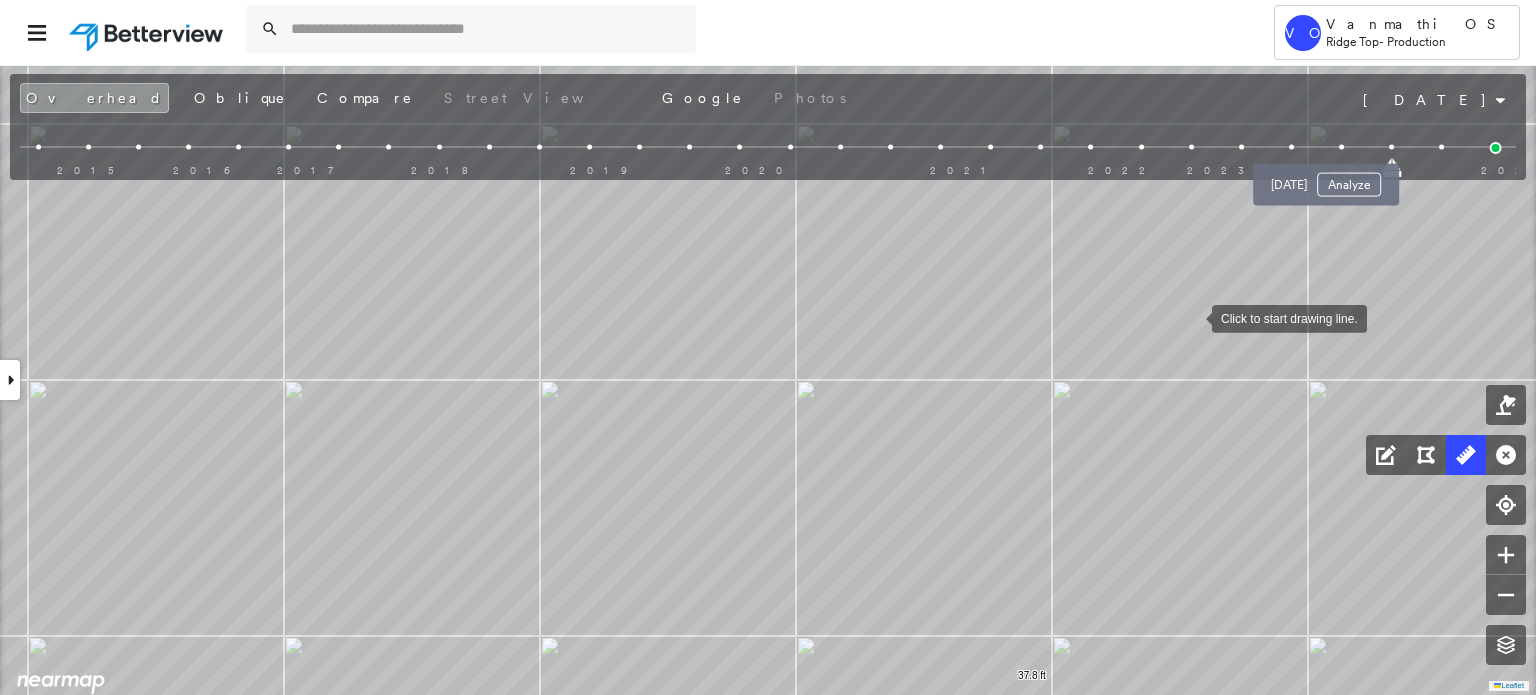 click at bounding box center (1341, 147) 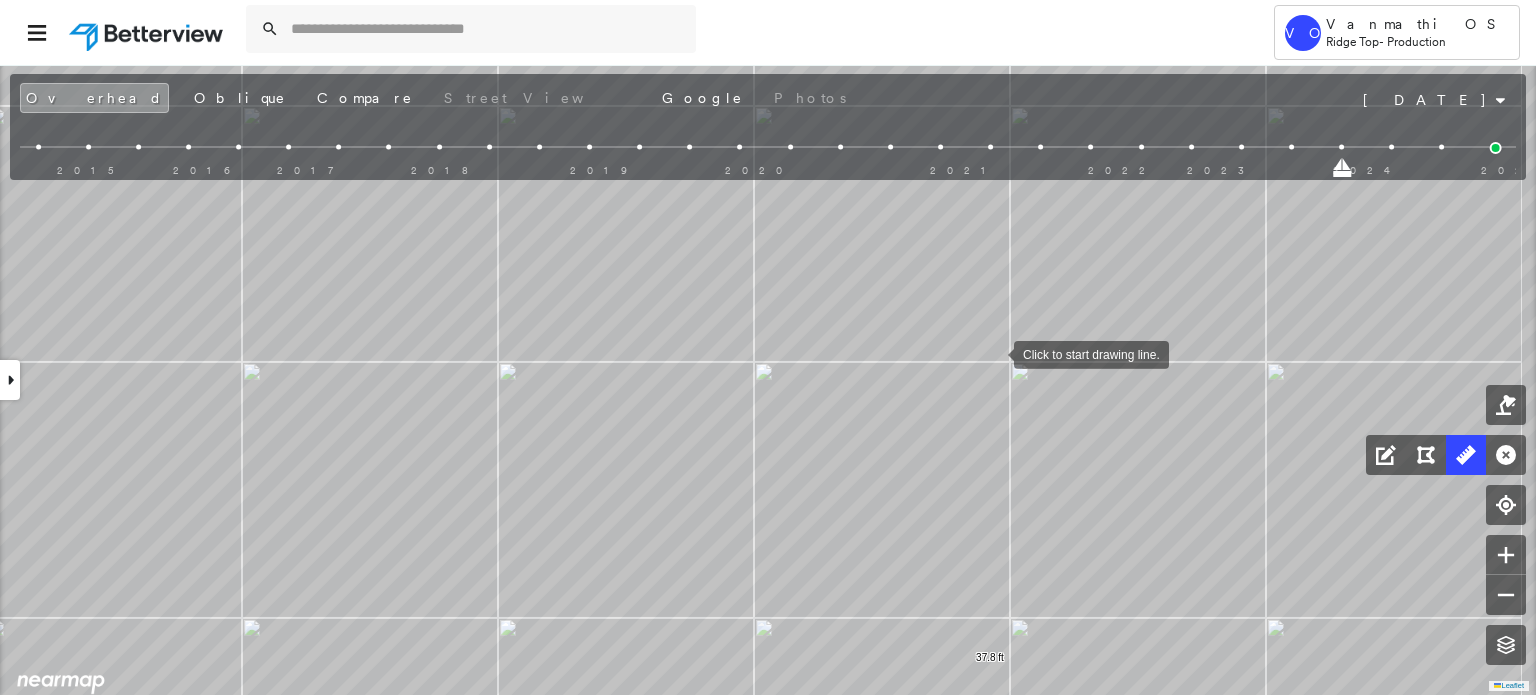 drag, startPoint x: 1014, startPoint y: 363, endPoint x: 970, endPoint y: 342, distance: 48.754486 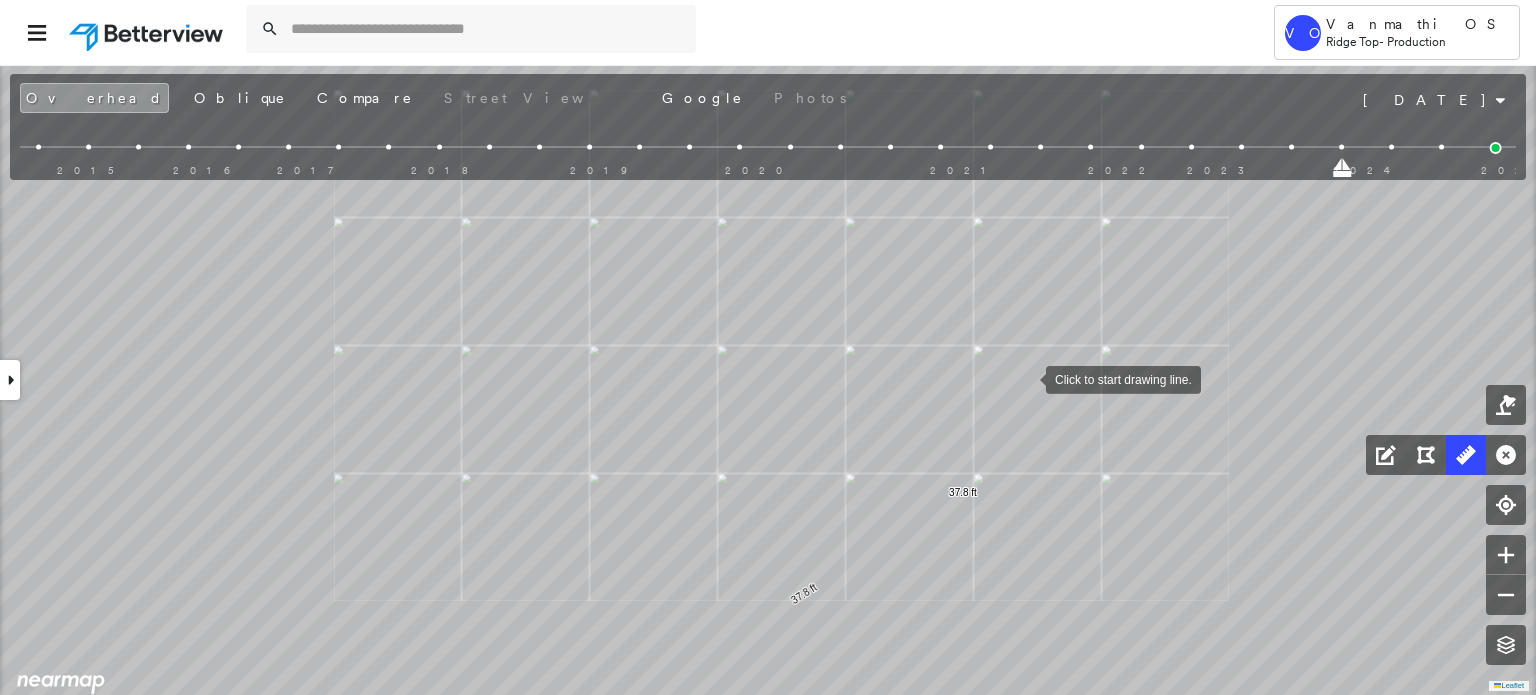 click on "37.8 ft 37.8 ft Click to start drawing line." at bounding box center [-120, 401] 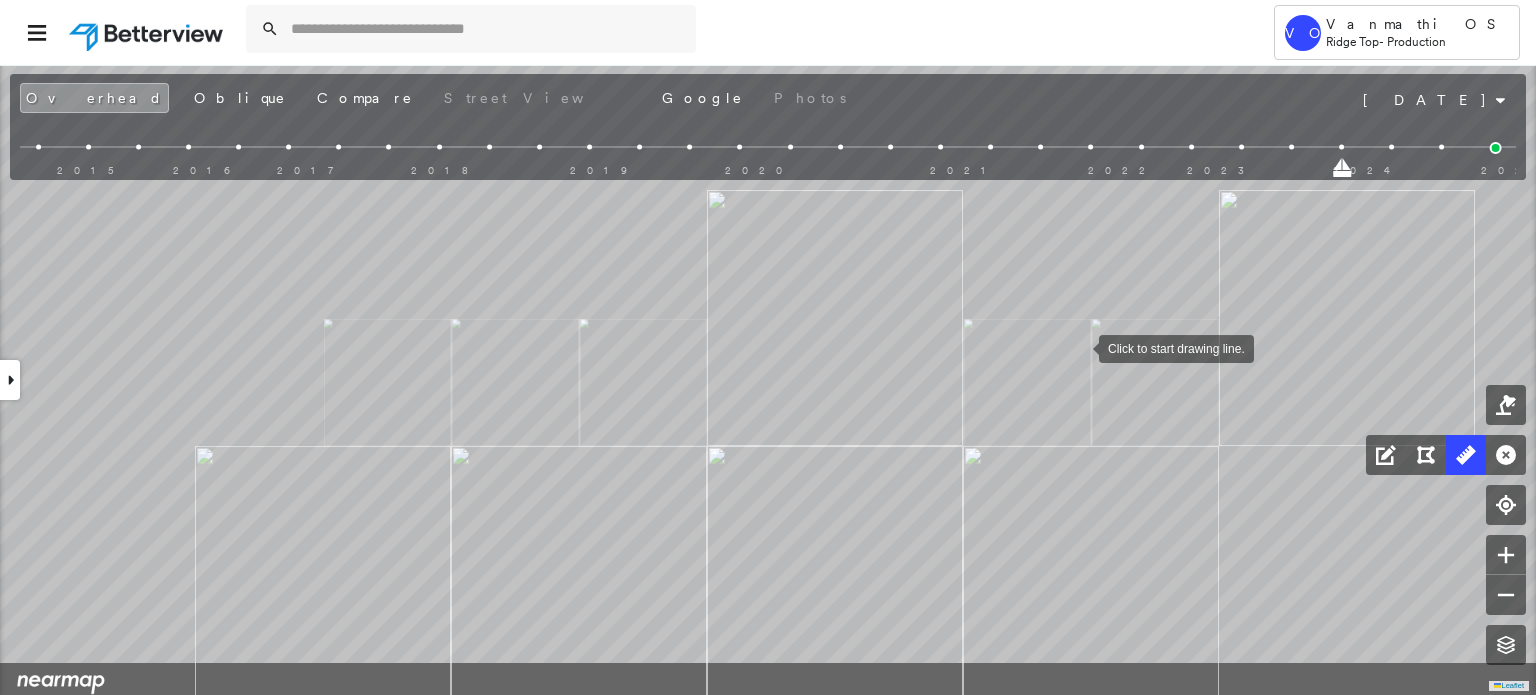 drag, startPoint x: 1080, startPoint y: 356, endPoint x: 1080, endPoint y: 335, distance: 21 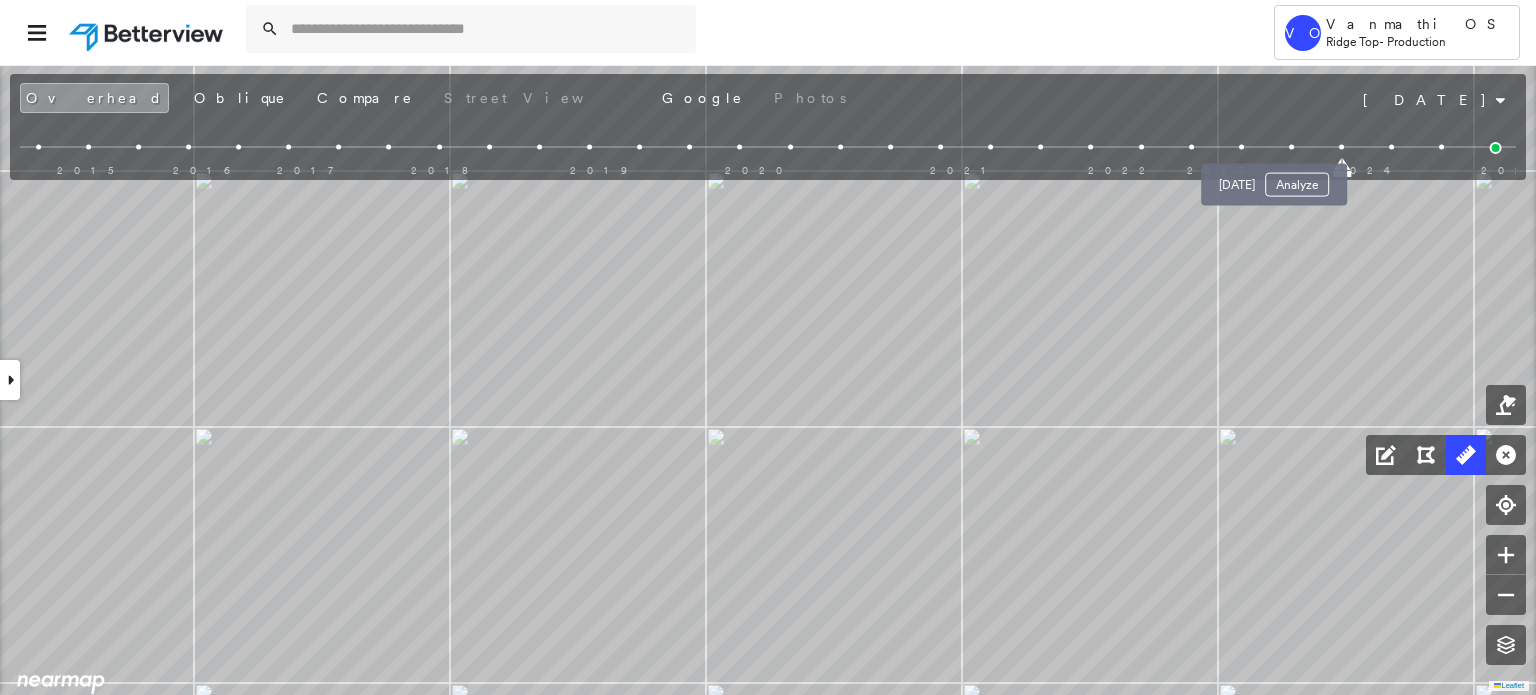 click at bounding box center [1291, 147] 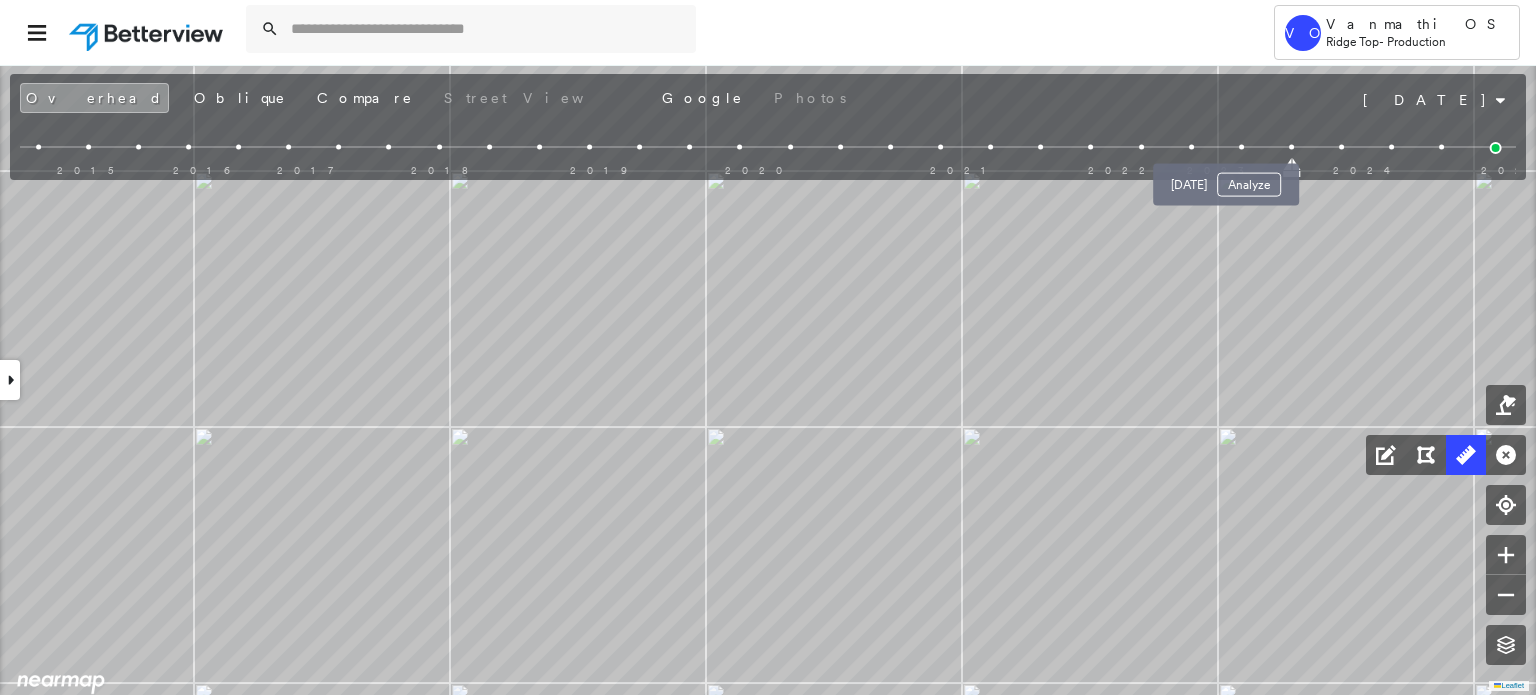 click at bounding box center (1241, 147) 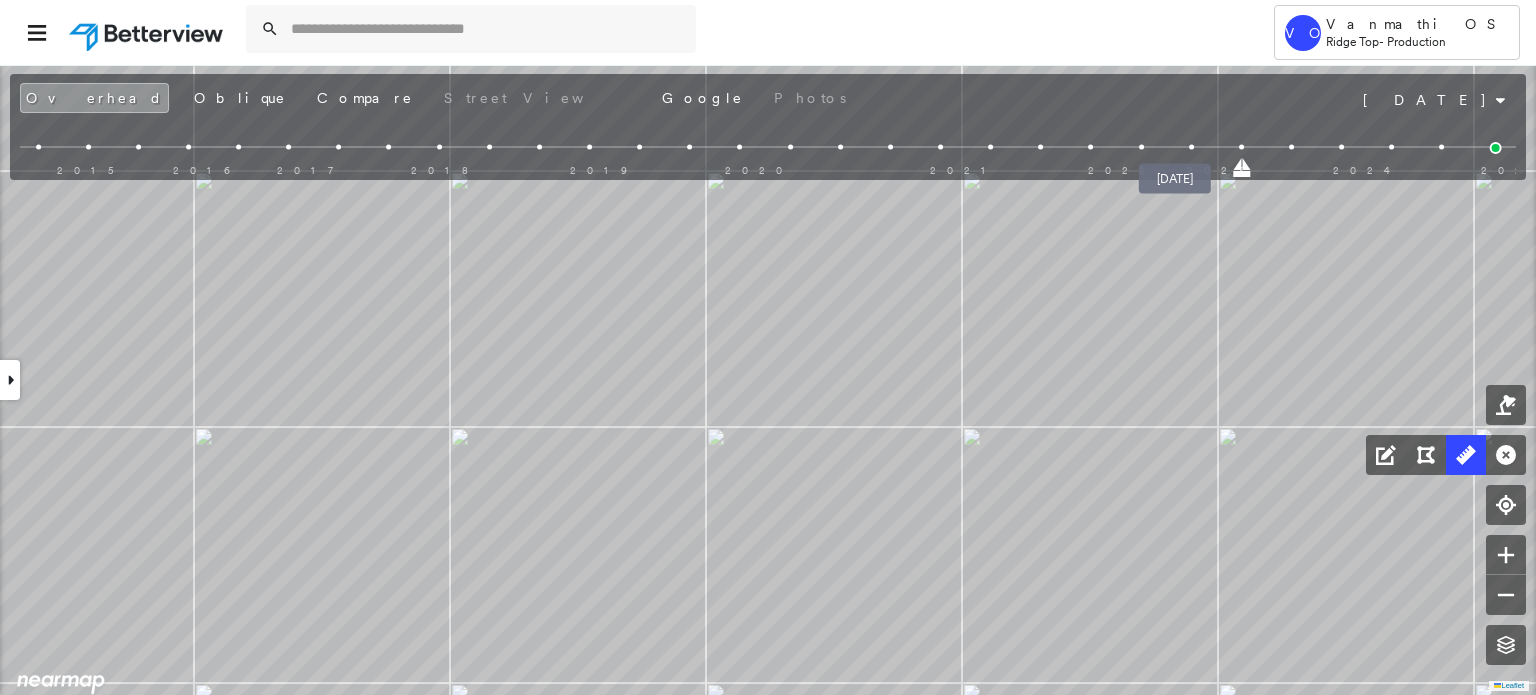 click at bounding box center [1191, 147] 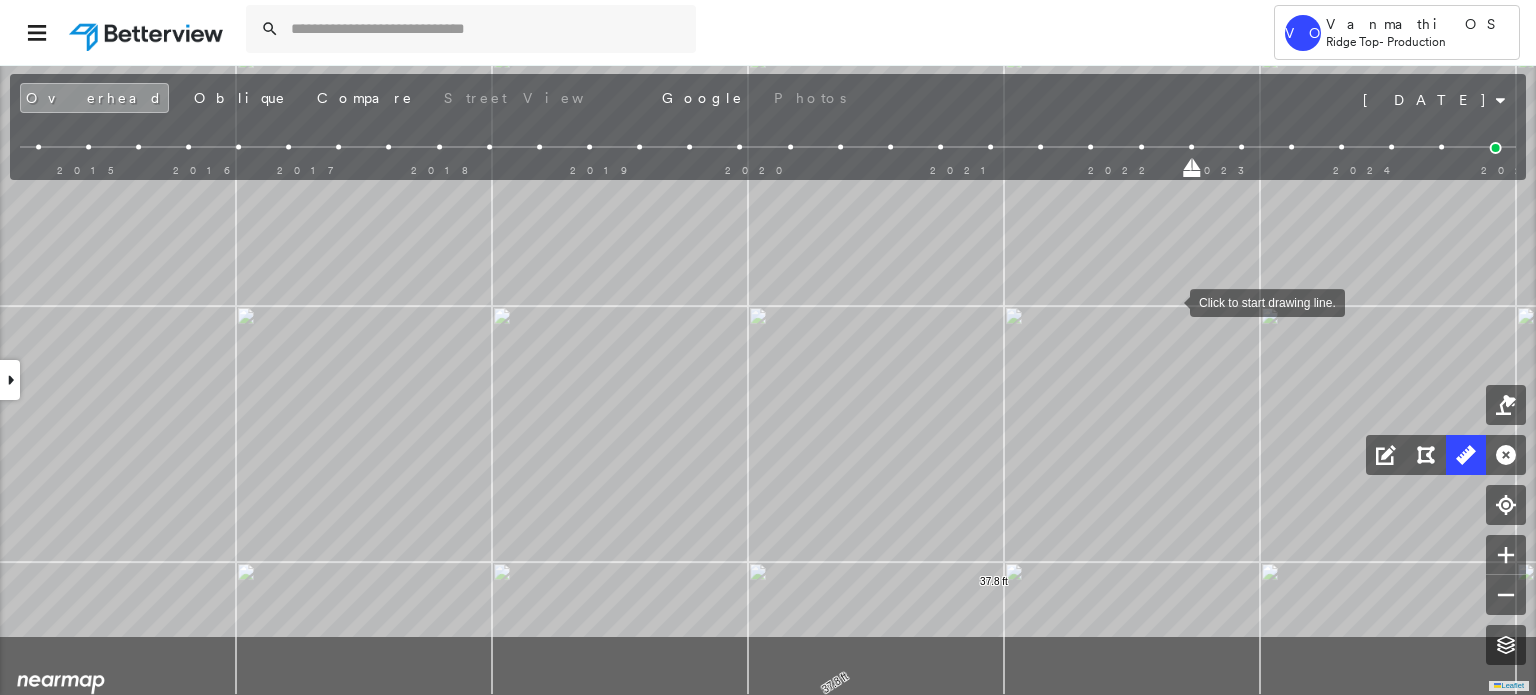 drag, startPoint x: 1129, startPoint y: 412, endPoint x: 1170, endPoint y: 302, distance: 117.3925 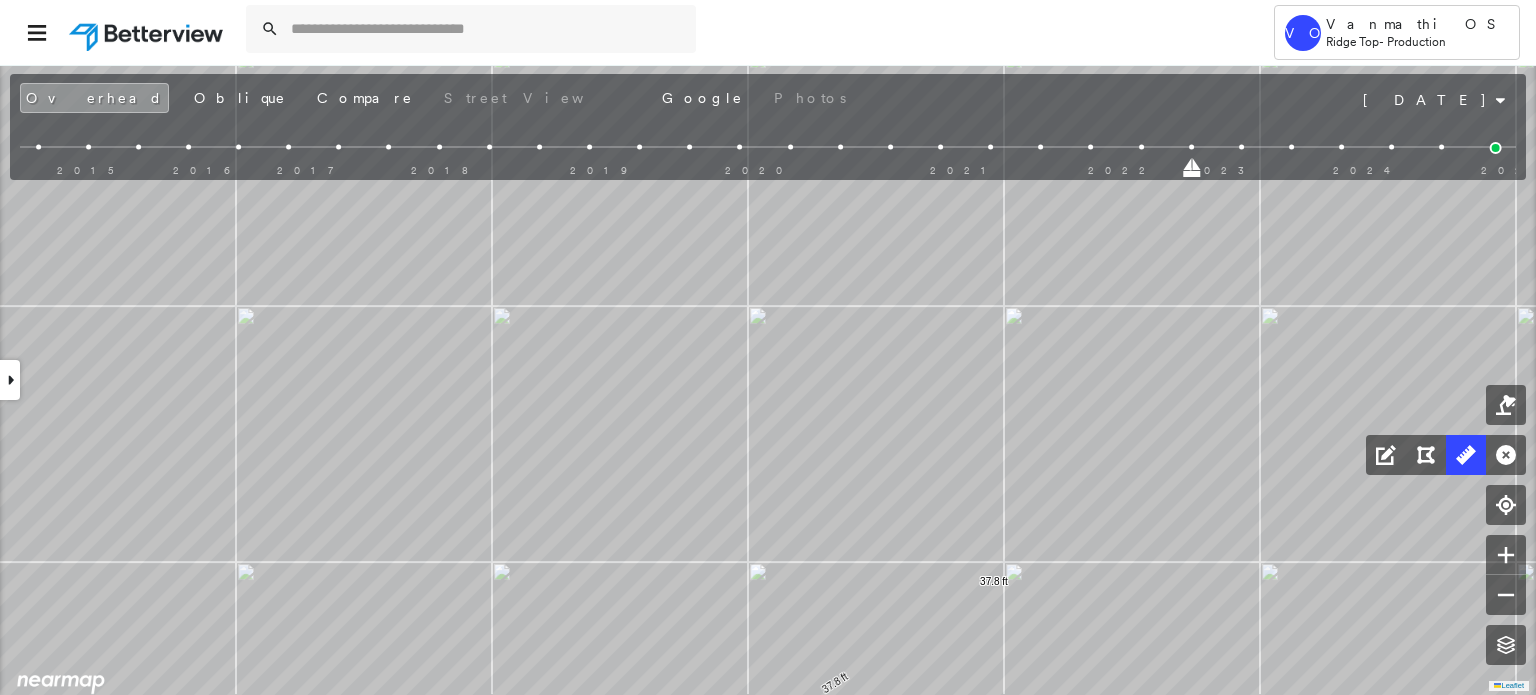 click on "Overhead Oblique Compare Street View Google Photos" at bounding box center (616, 98) 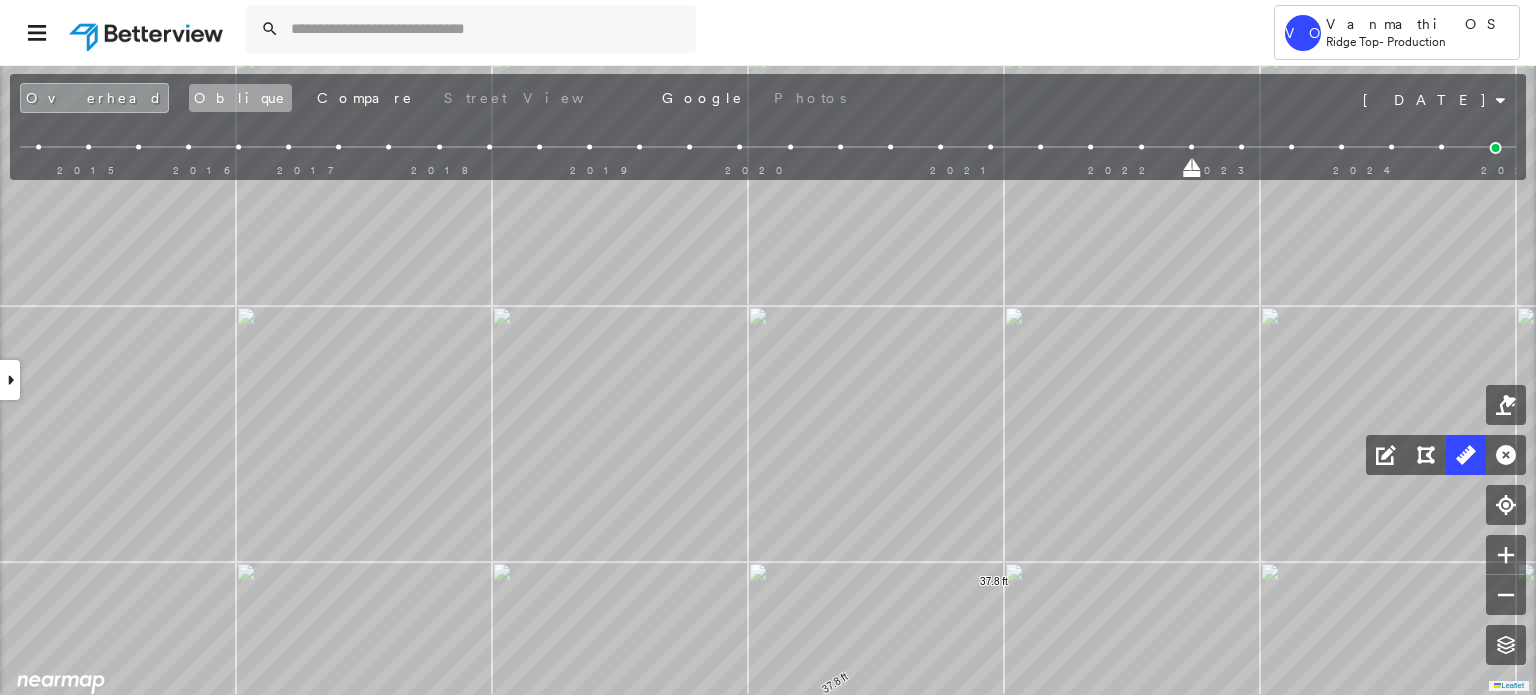 click on "Oblique" at bounding box center [240, 98] 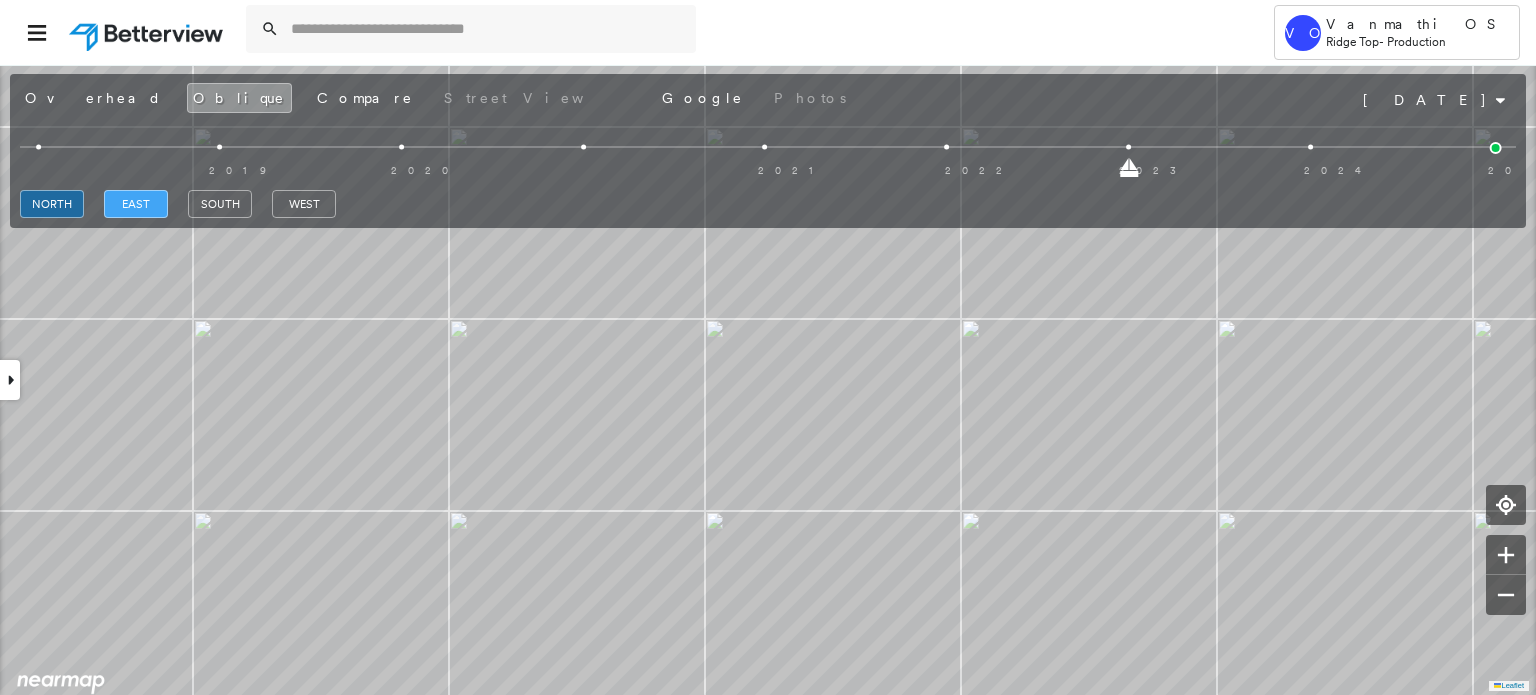 click on "east" at bounding box center [136, 204] 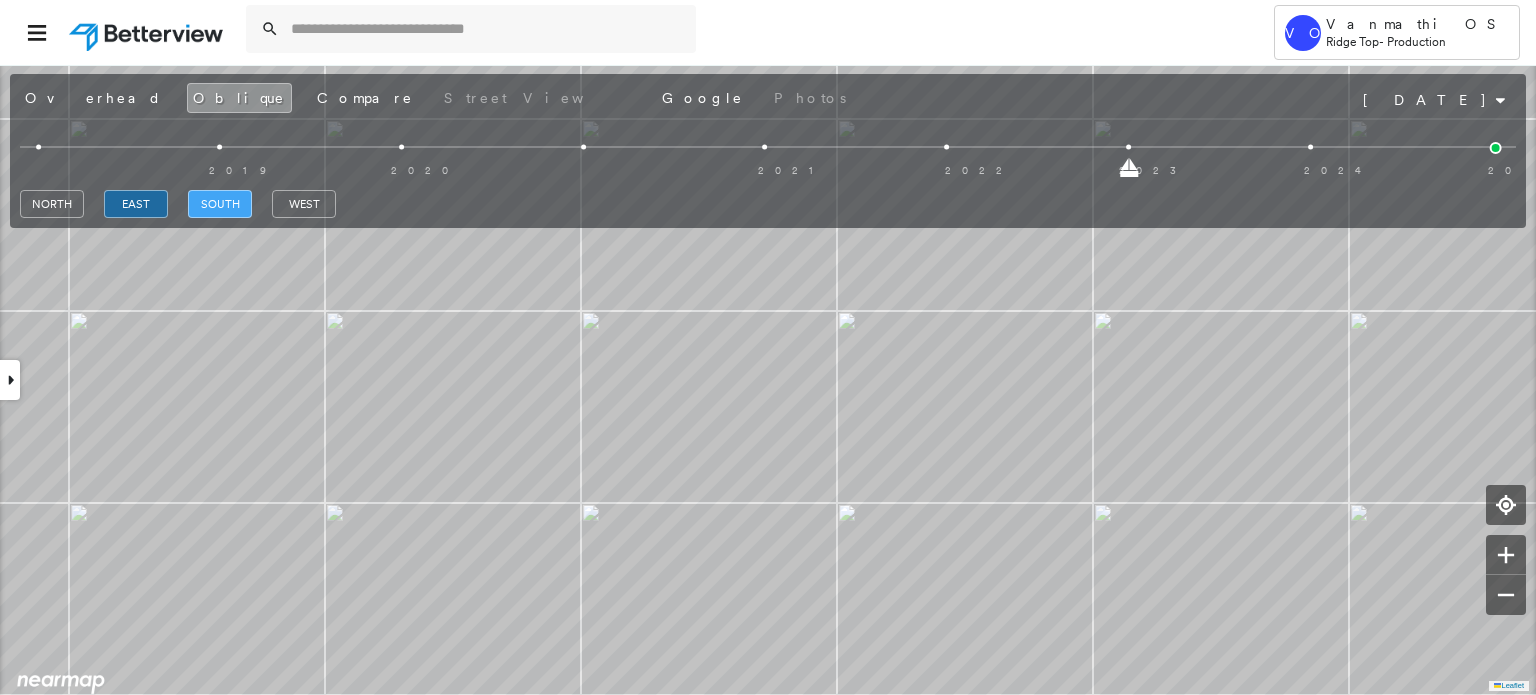 click on "south" at bounding box center [220, 204] 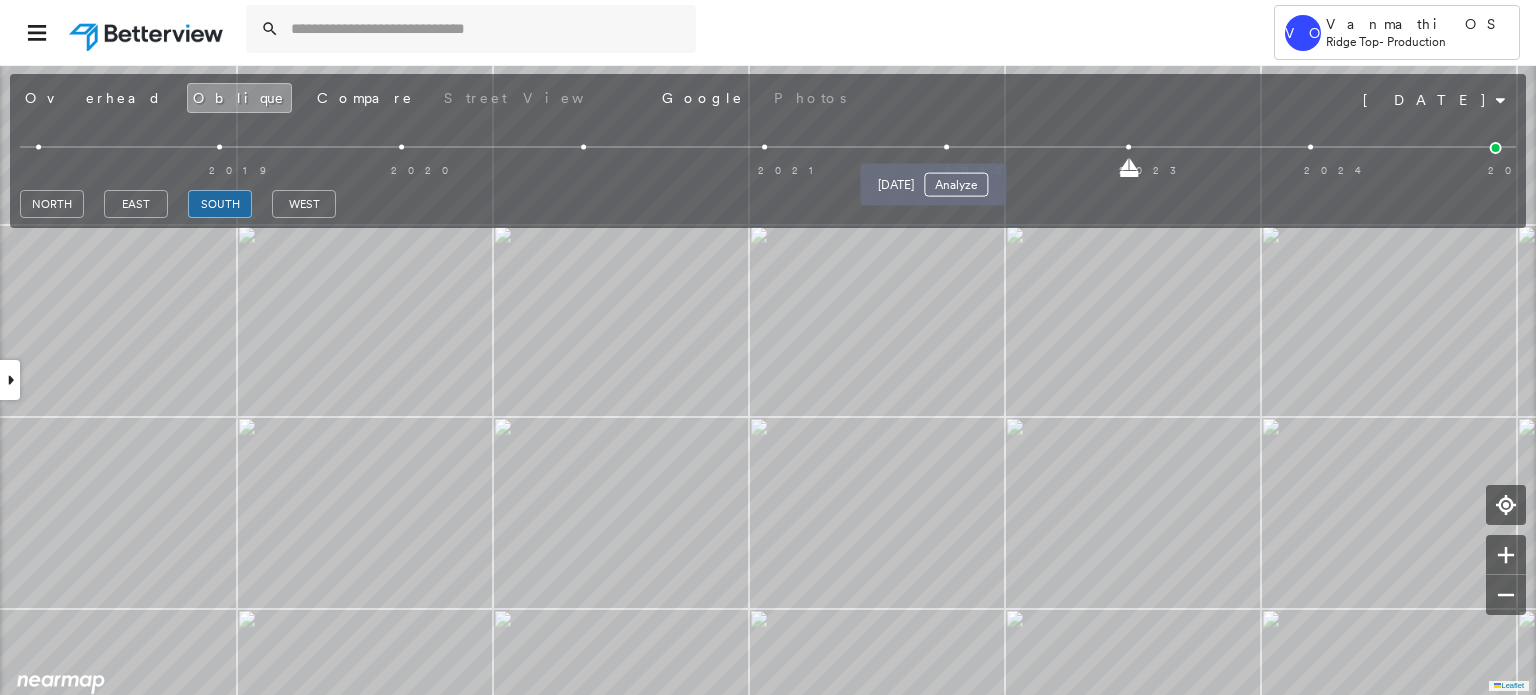 click at bounding box center [946, 147] 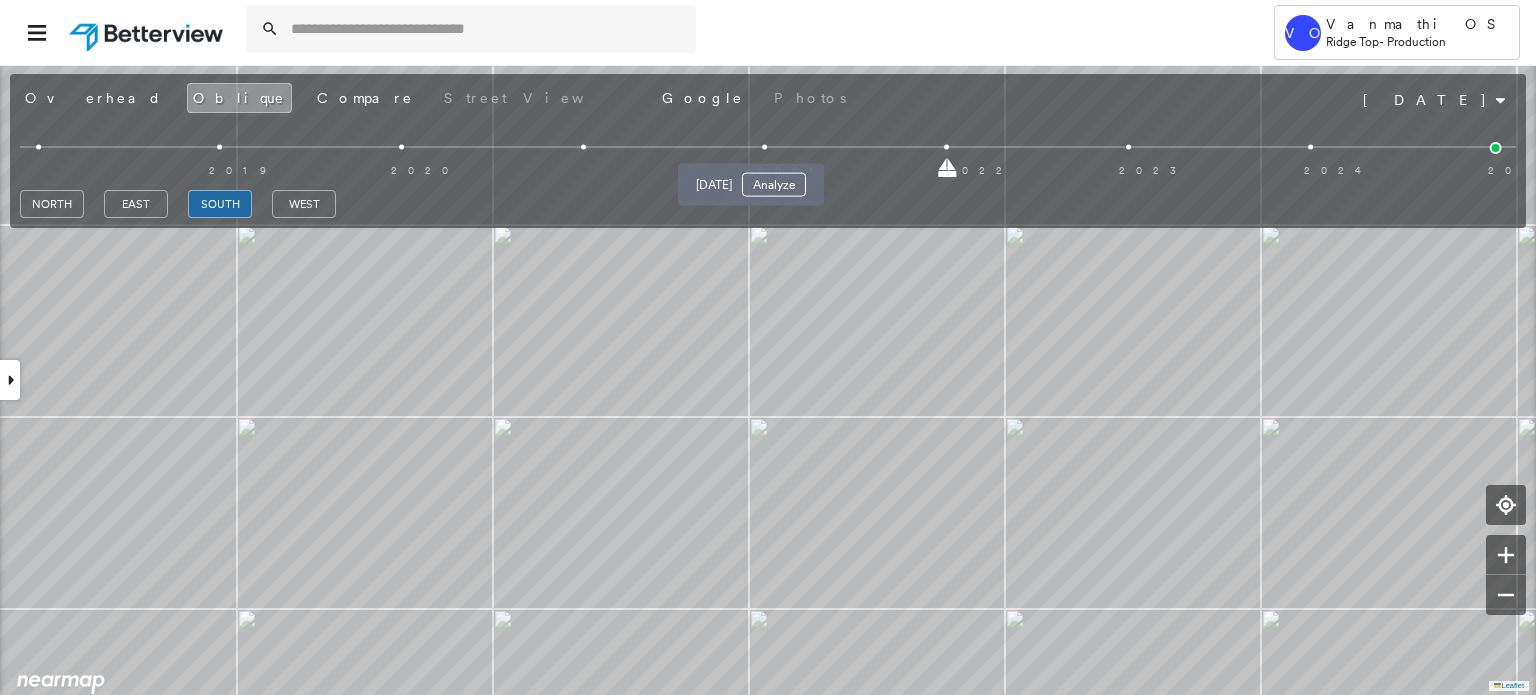click at bounding box center [765, 147] 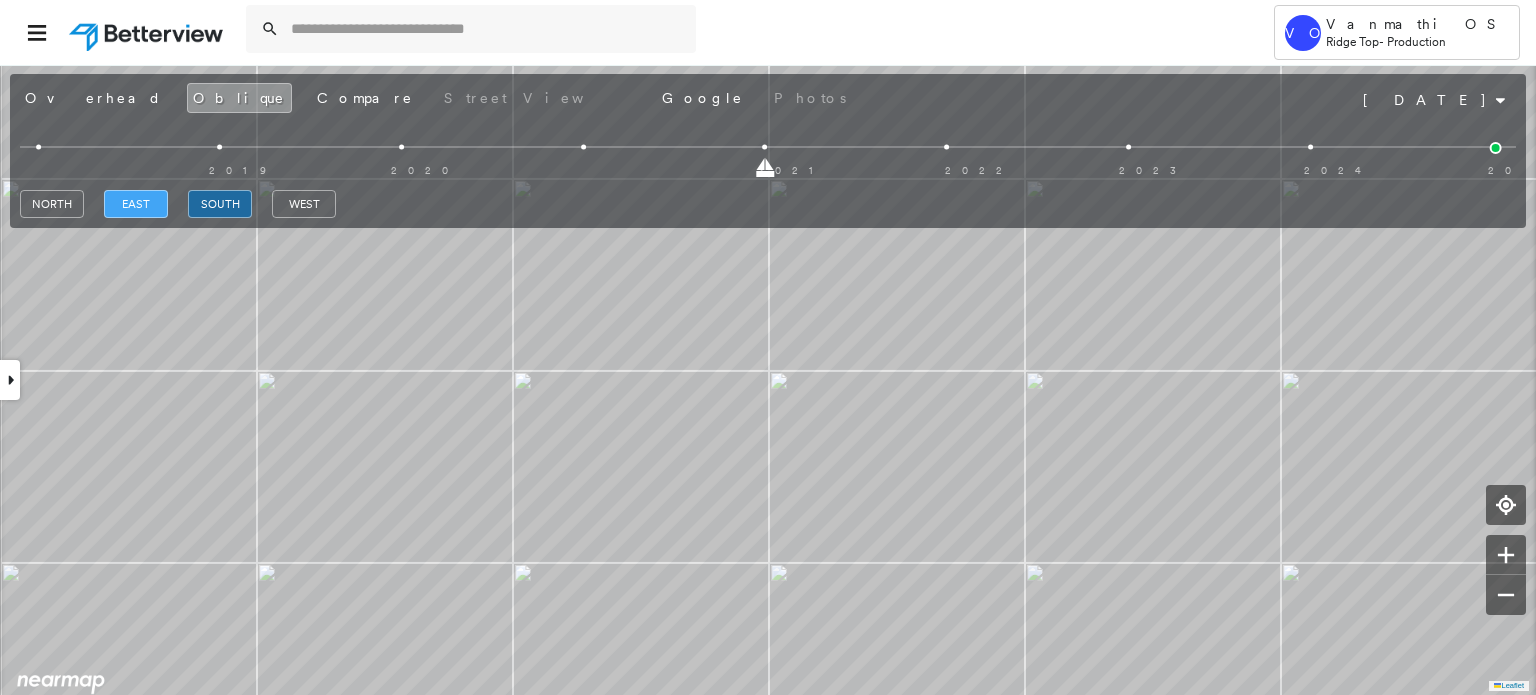 click on "east" at bounding box center (136, 204) 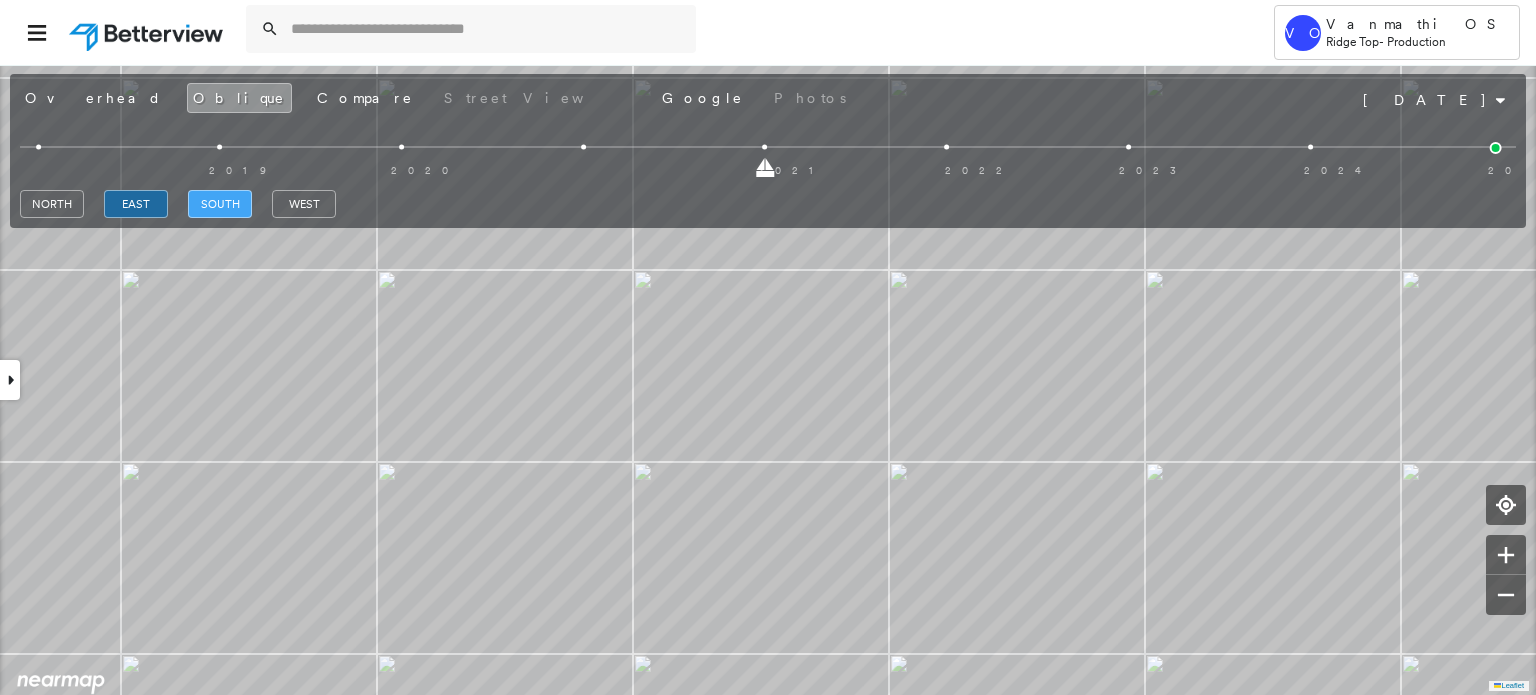 click on "south" at bounding box center (220, 204) 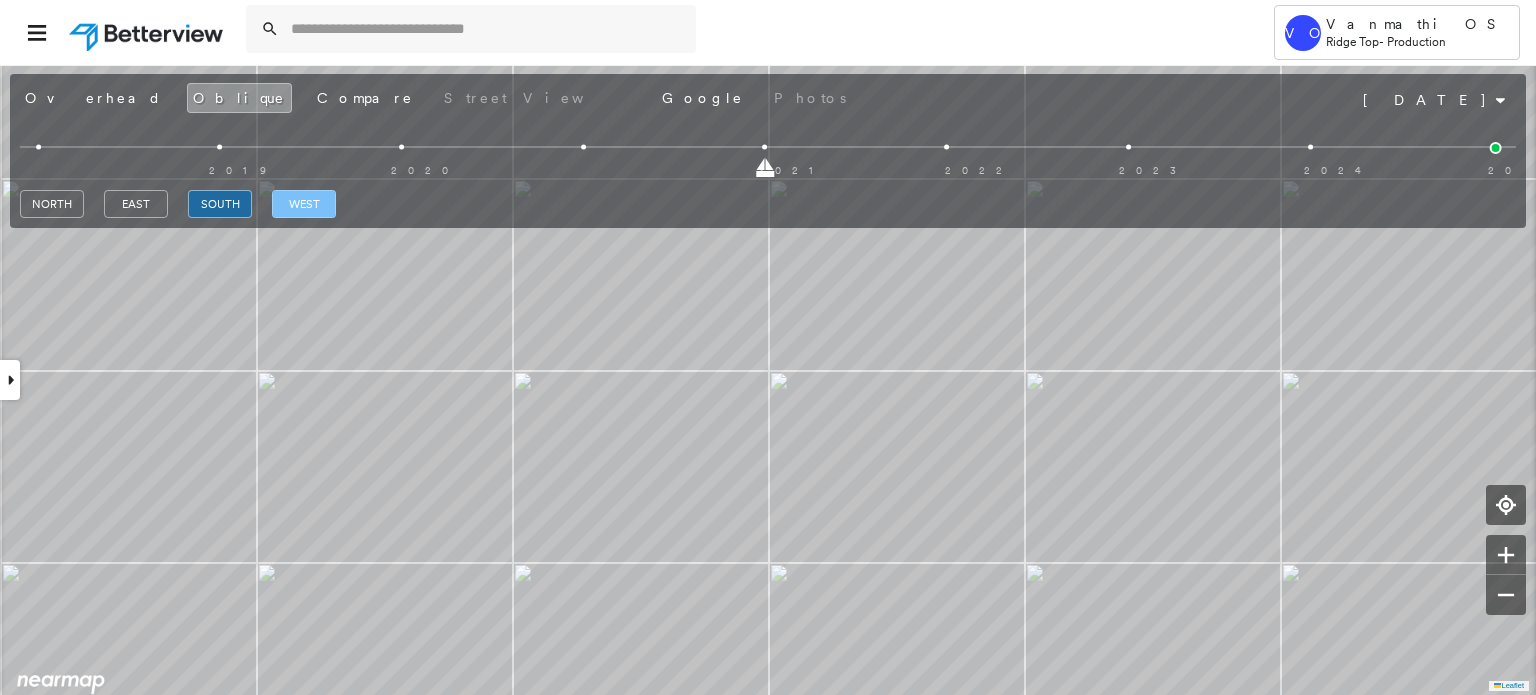 click on "west" at bounding box center (304, 204) 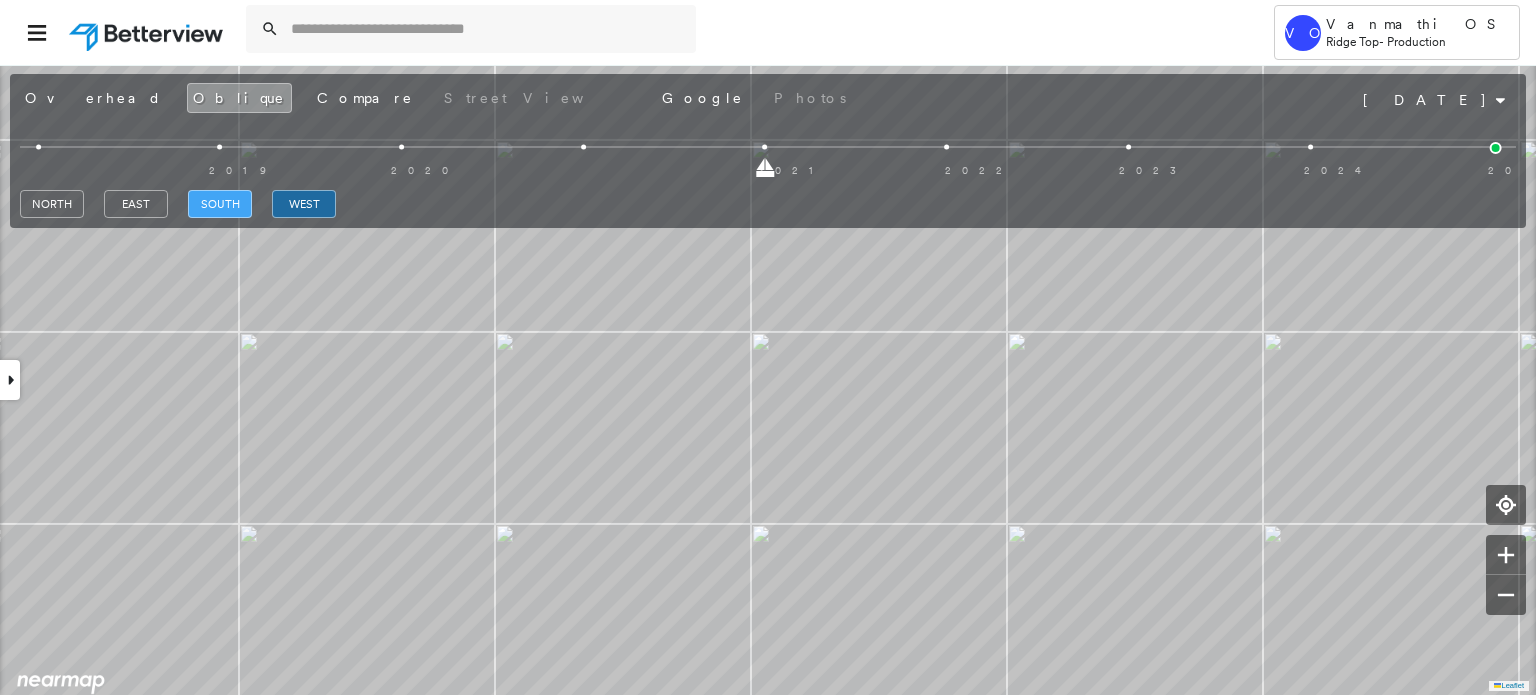 click on "south" at bounding box center [220, 204] 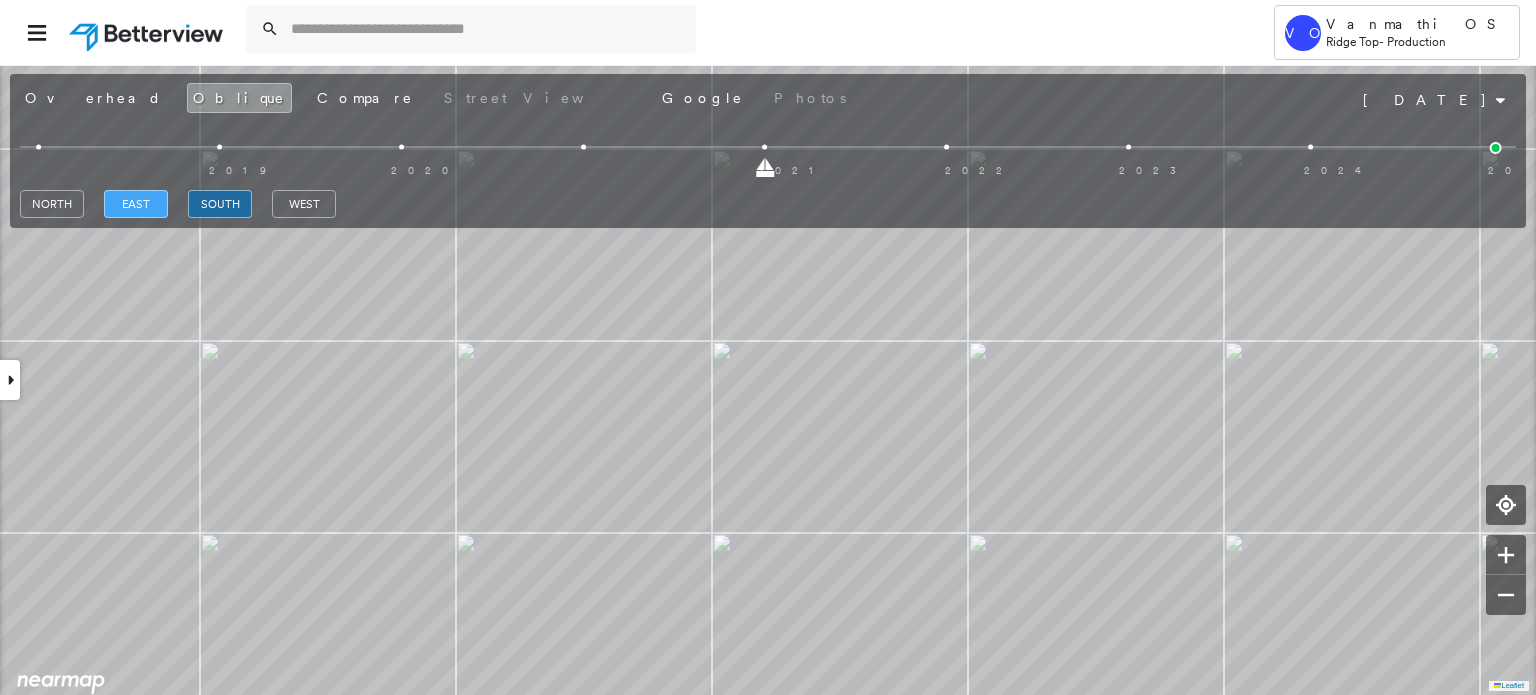 click on "east" at bounding box center (136, 204) 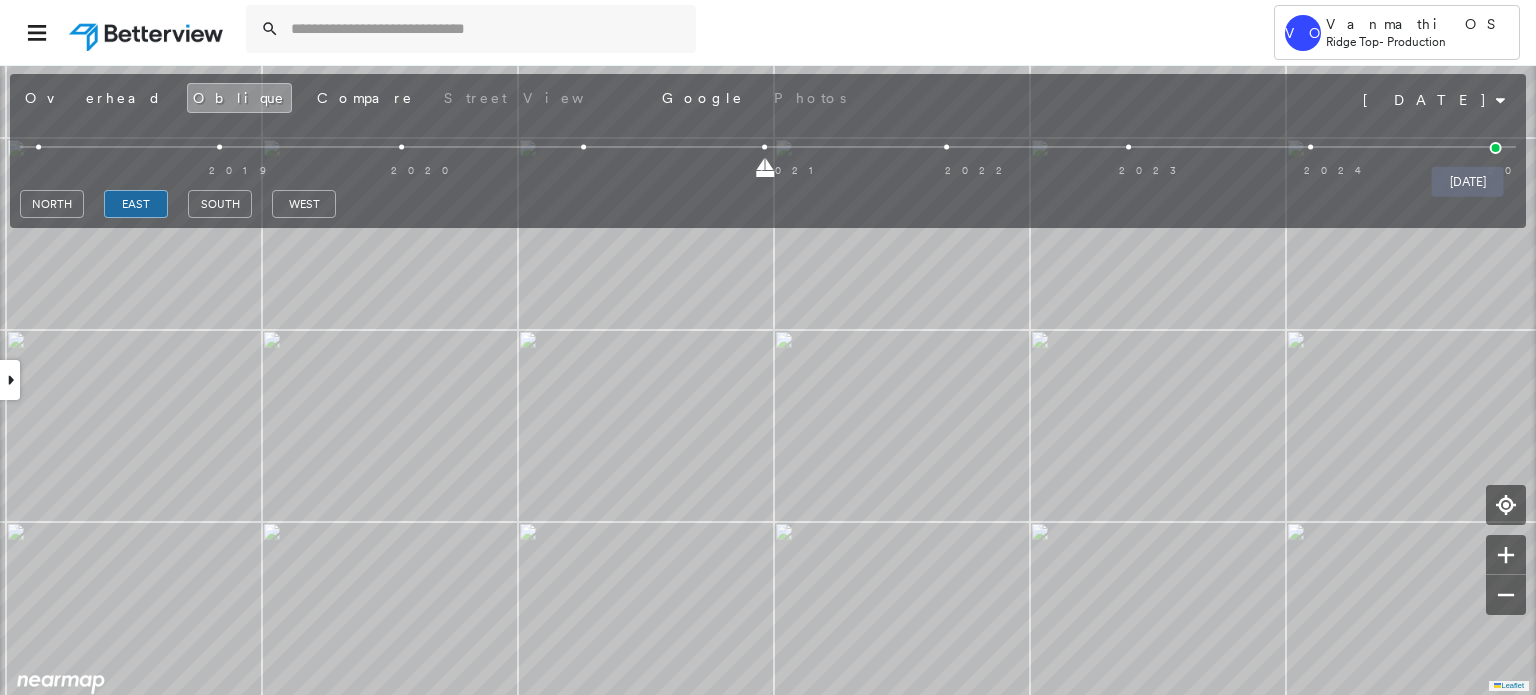 click at bounding box center (1496, 148) 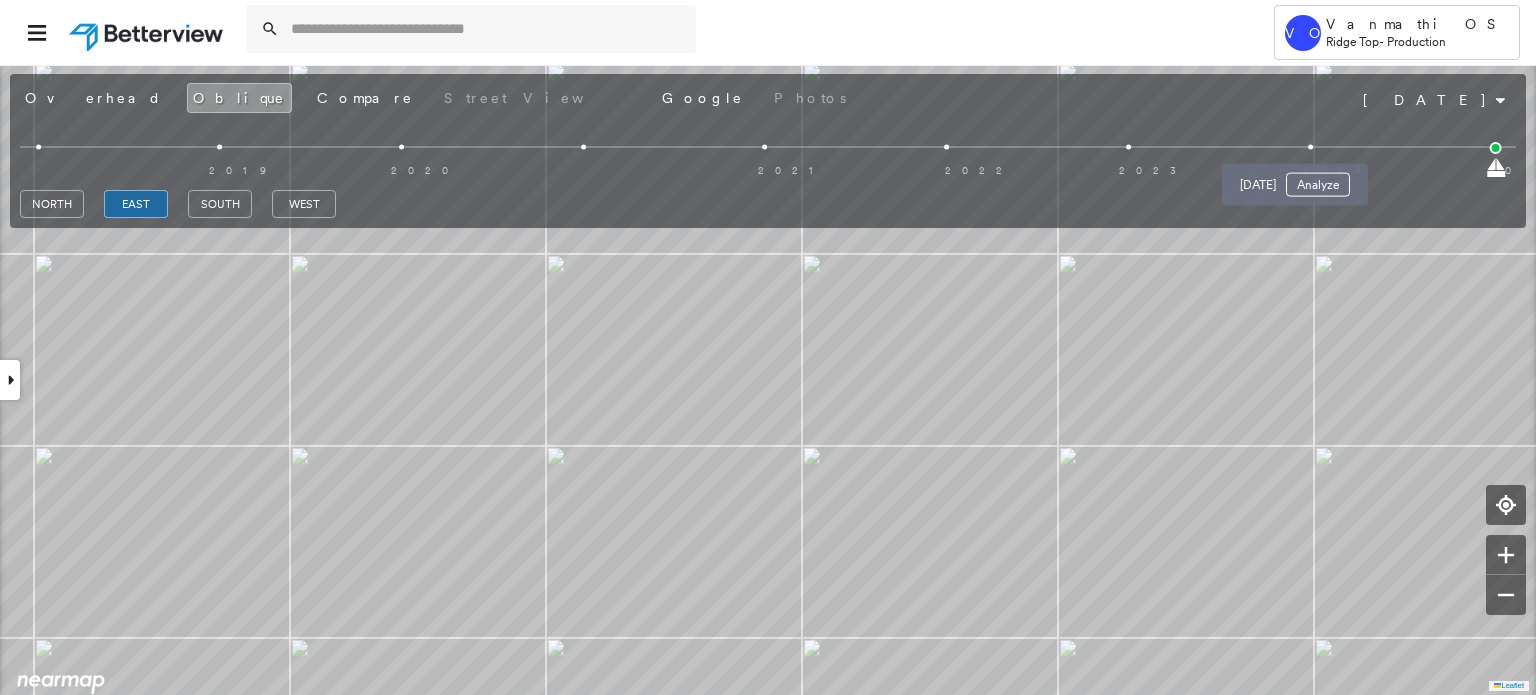 click at bounding box center [1310, 147] 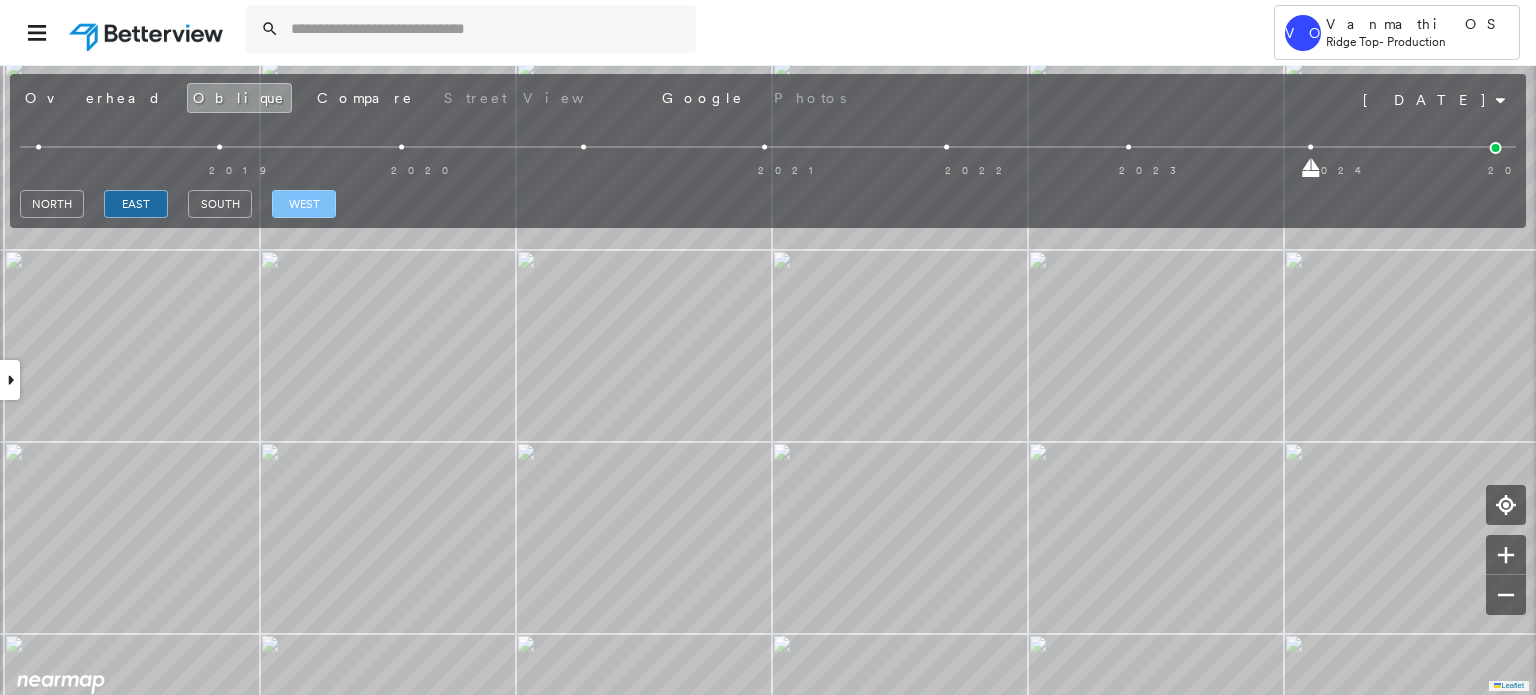 click on "west" at bounding box center [304, 204] 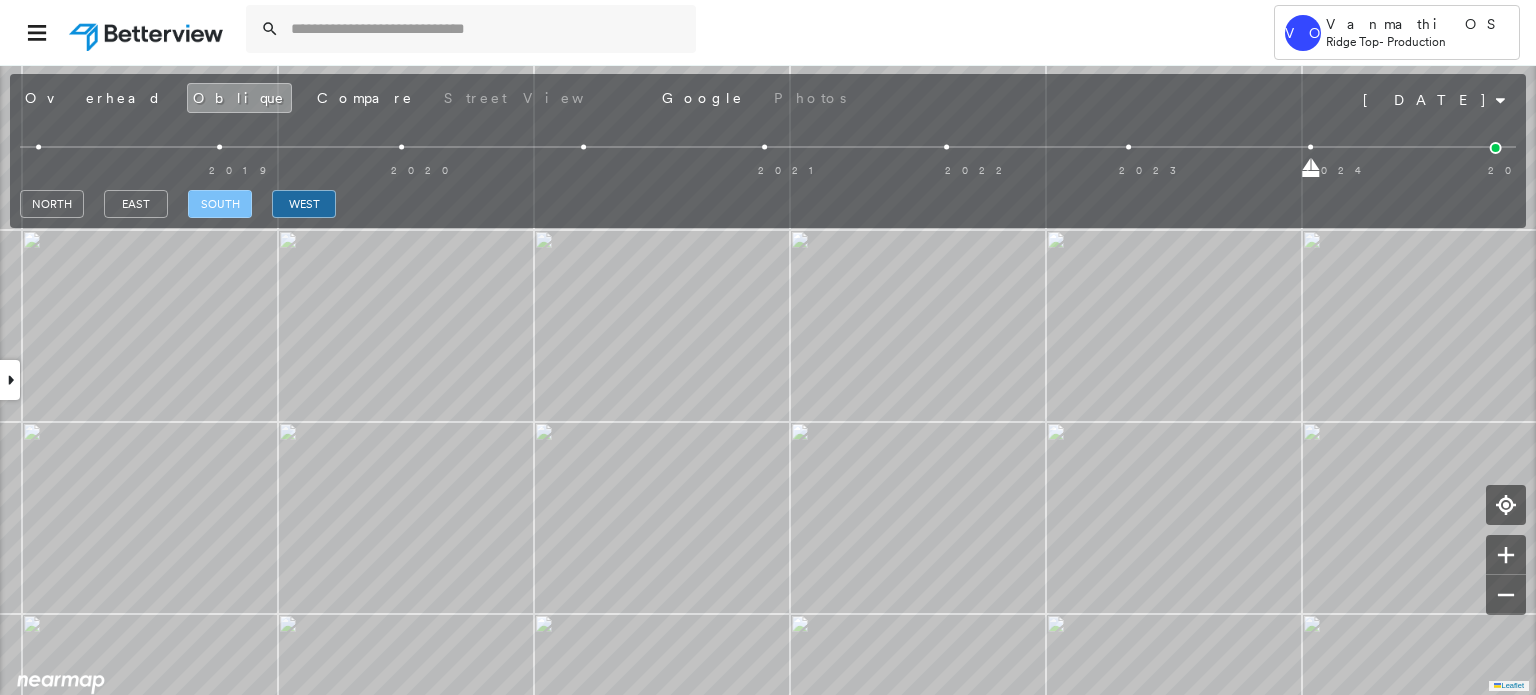 click on "south" at bounding box center (220, 204) 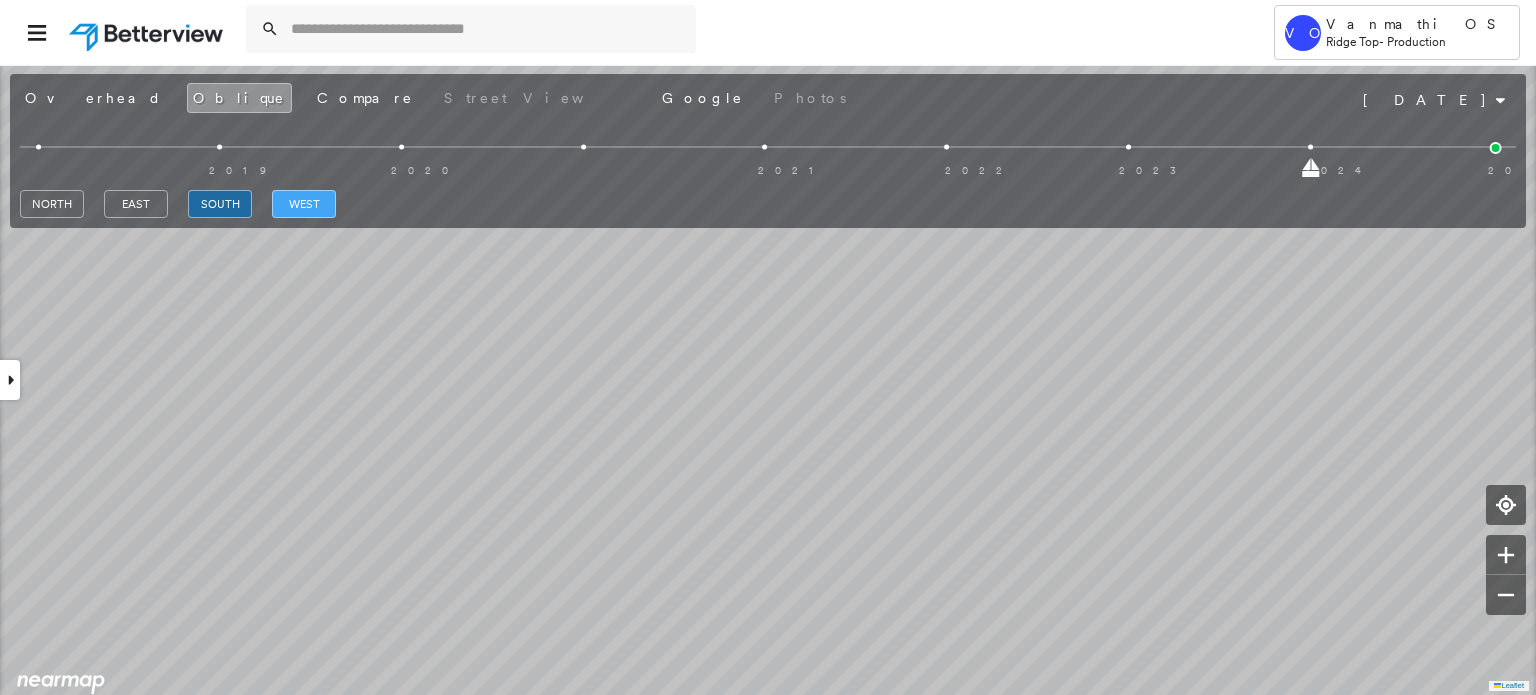 click on "west" at bounding box center [304, 204] 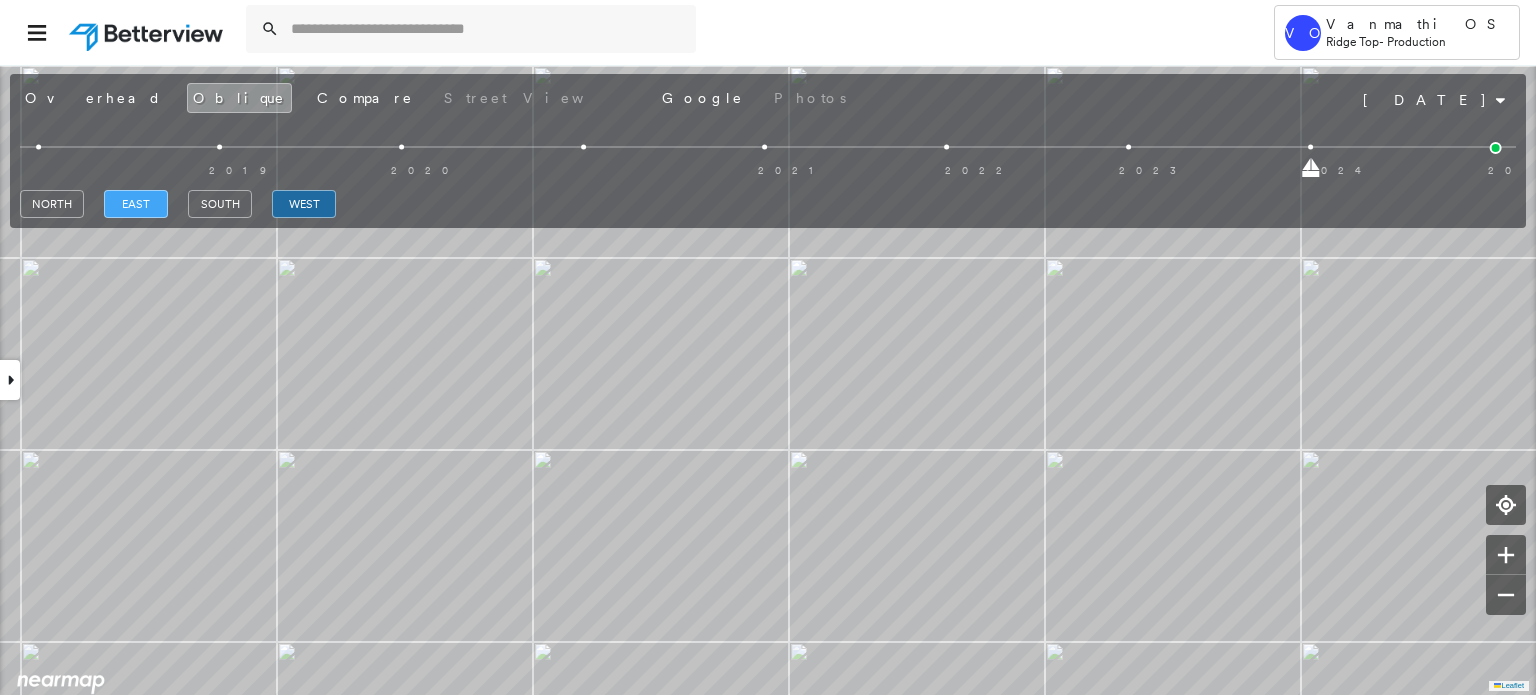 click on "east" at bounding box center [136, 204] 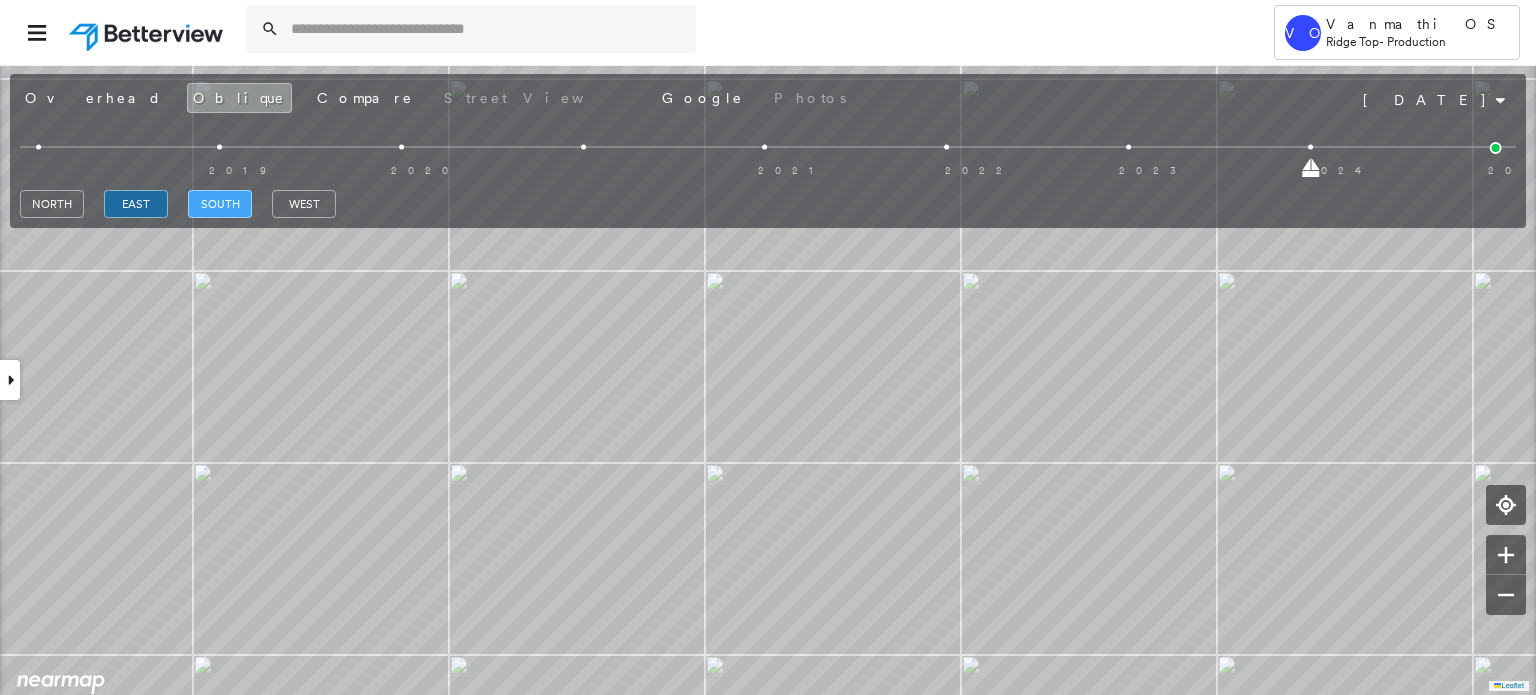 click on "south" at bounding box center (220, 204) 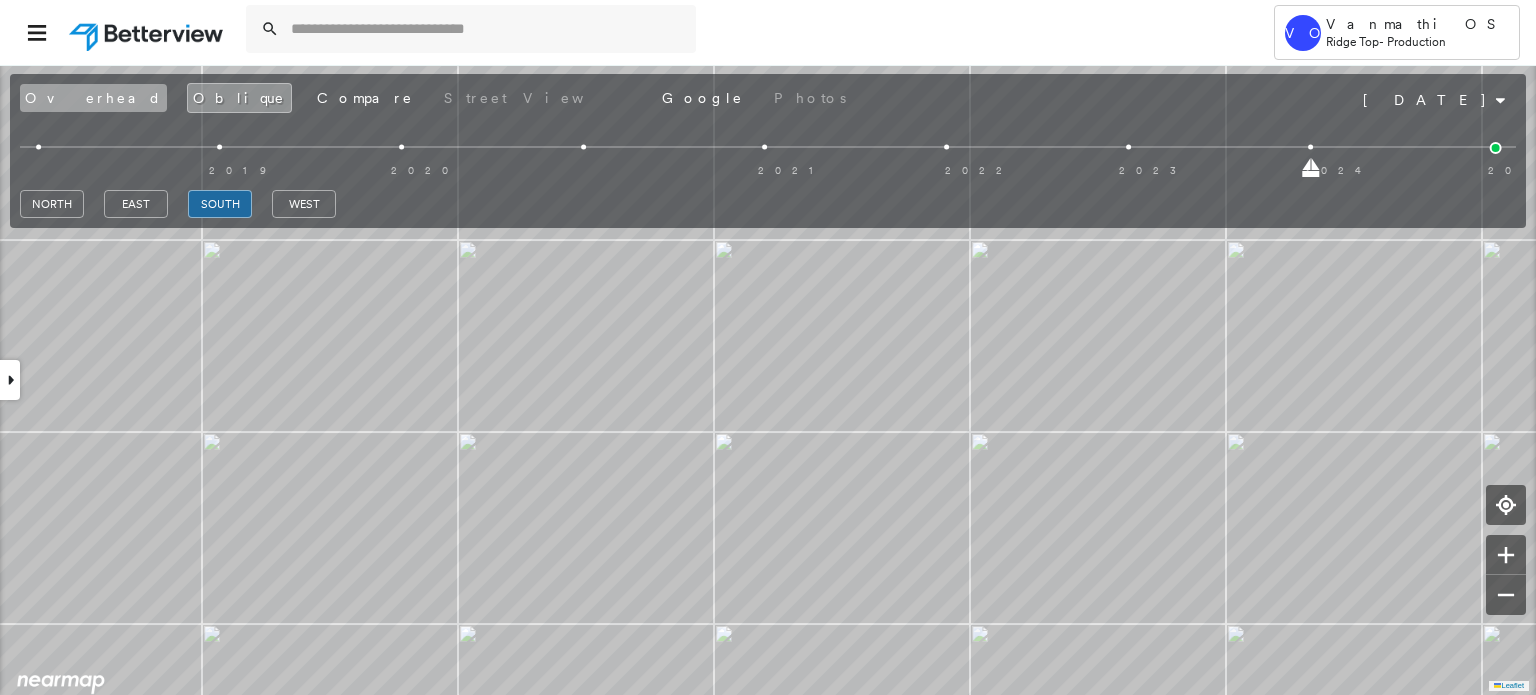 click on "Overhead" at bounding box center [93, 98] 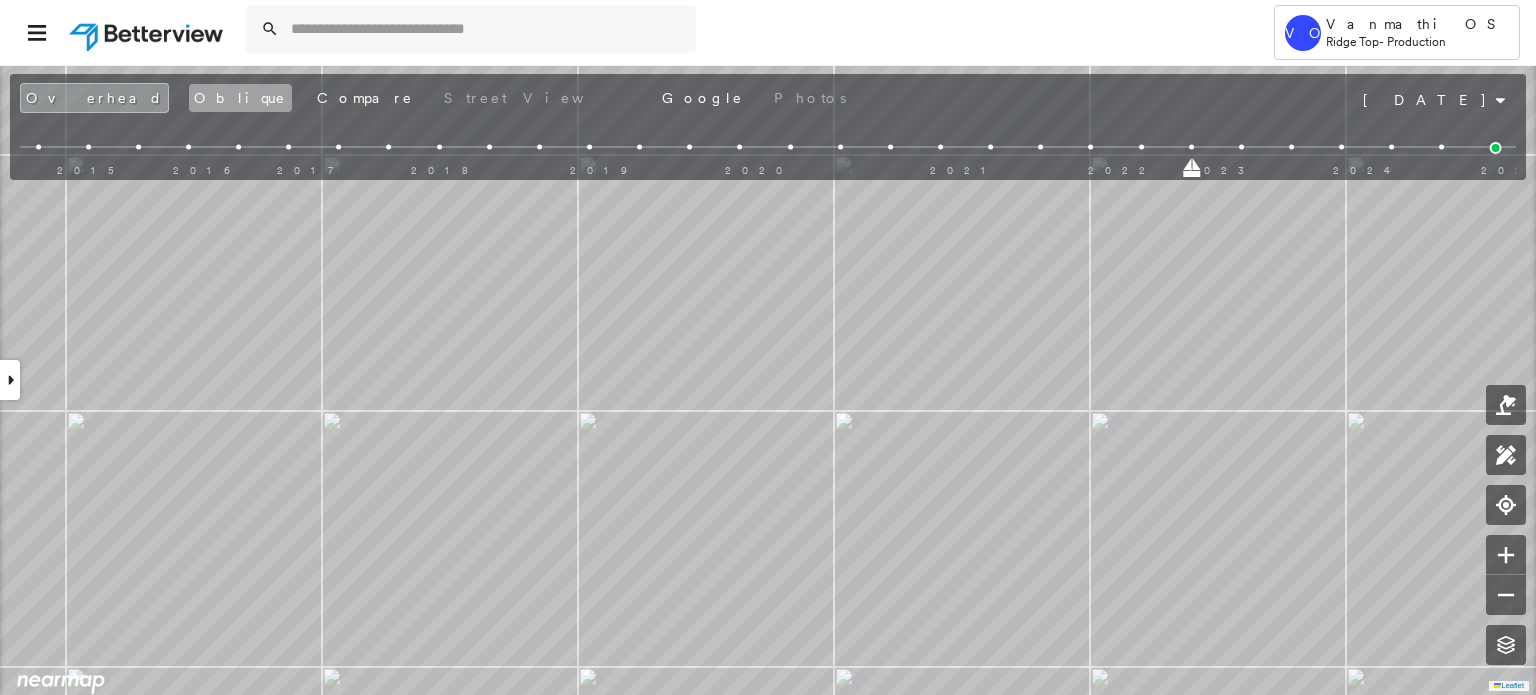 click on "Oblique" at bounding box center (240, 98) 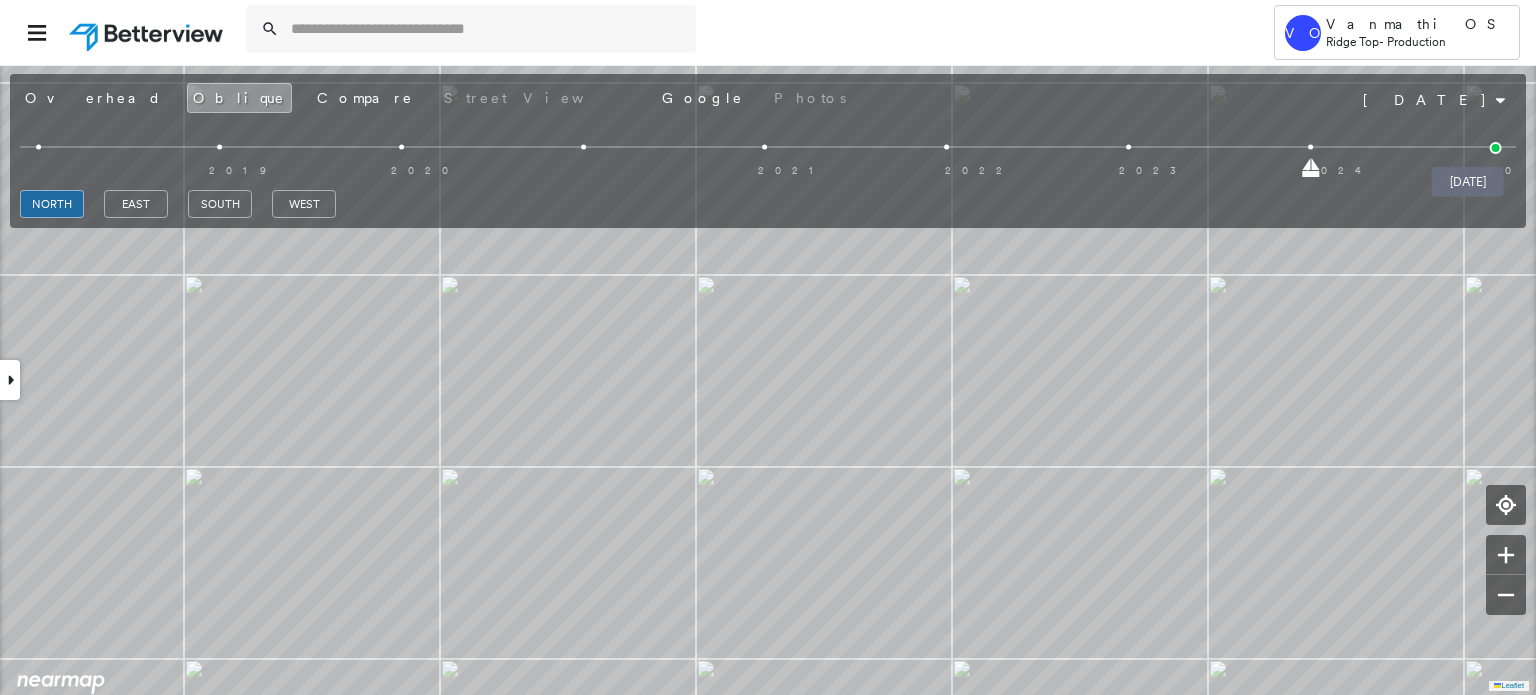 click at bounding box center (1496, 148) 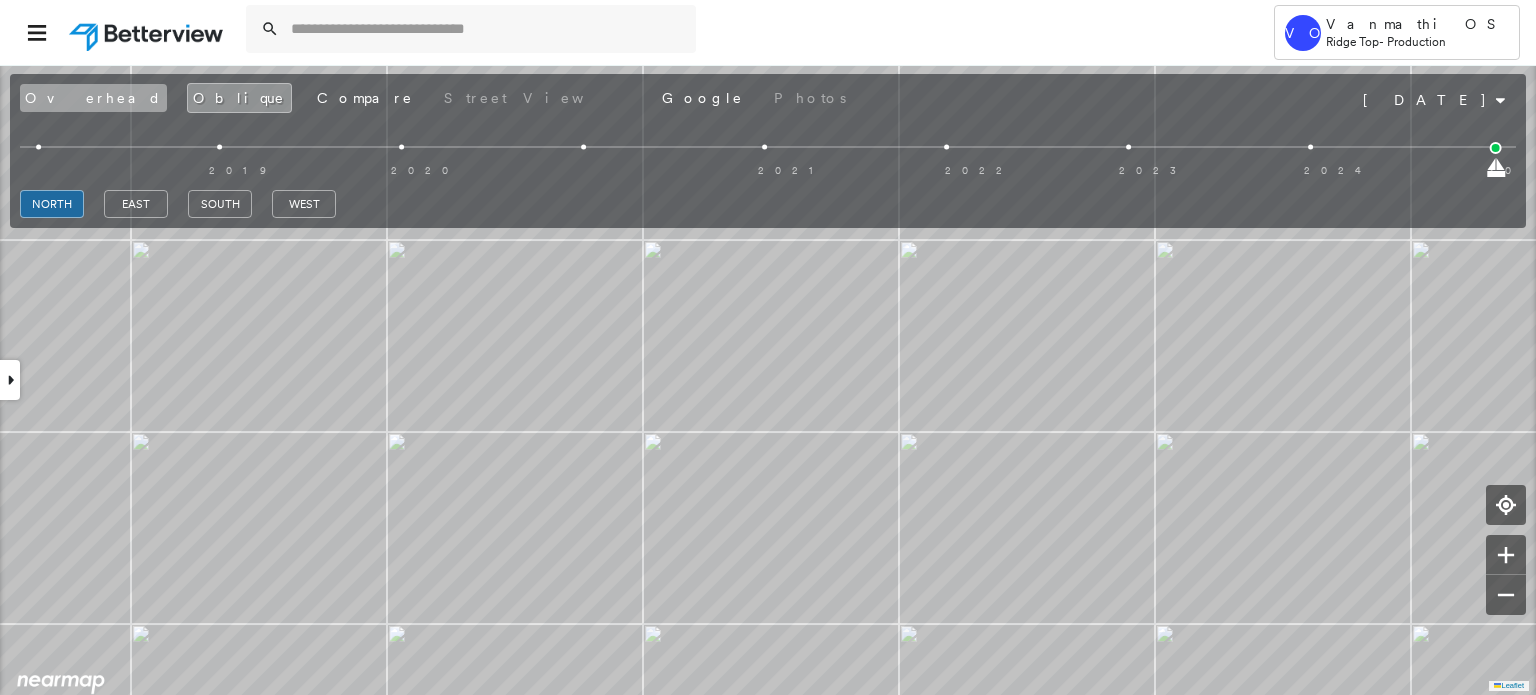 click on "Overhead" at bounding box center (93, 98) 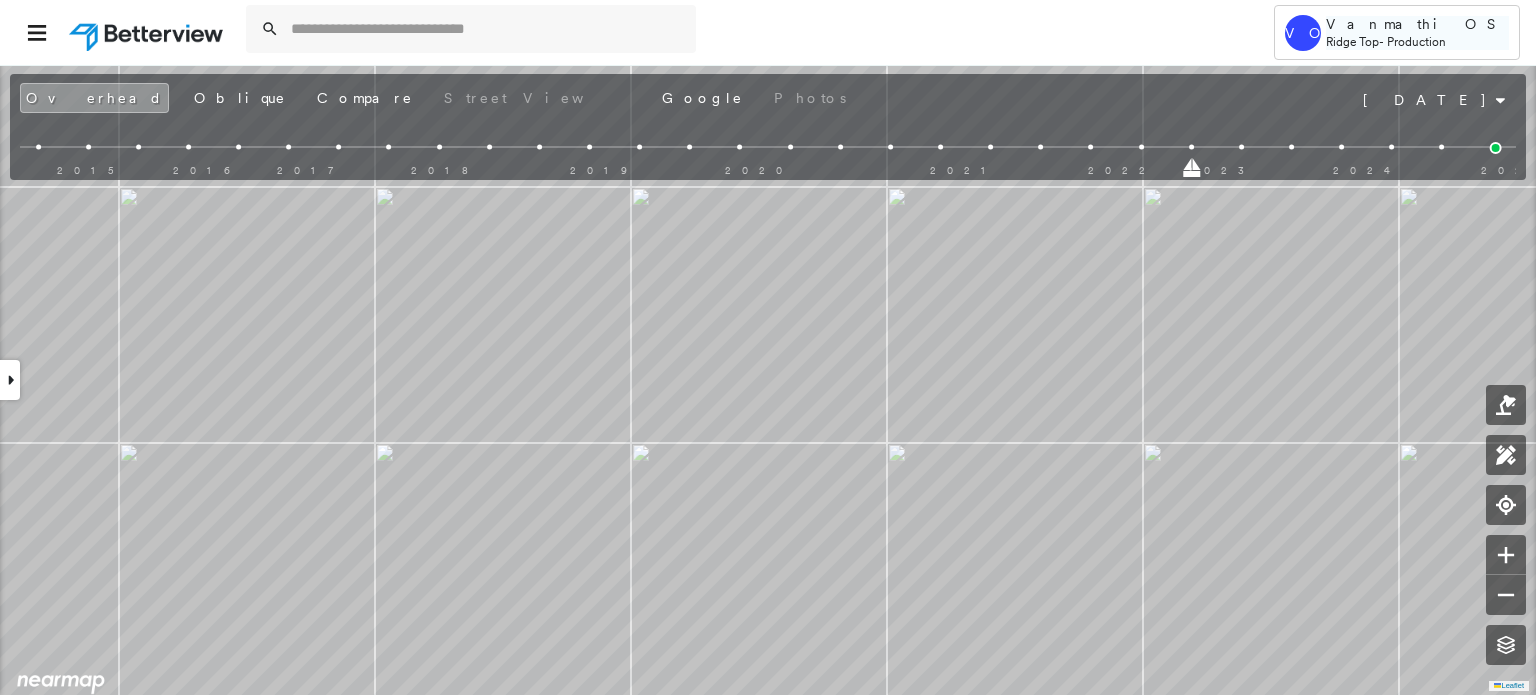 click on "Vanmathi OS" at bounding box center (1417, 24) 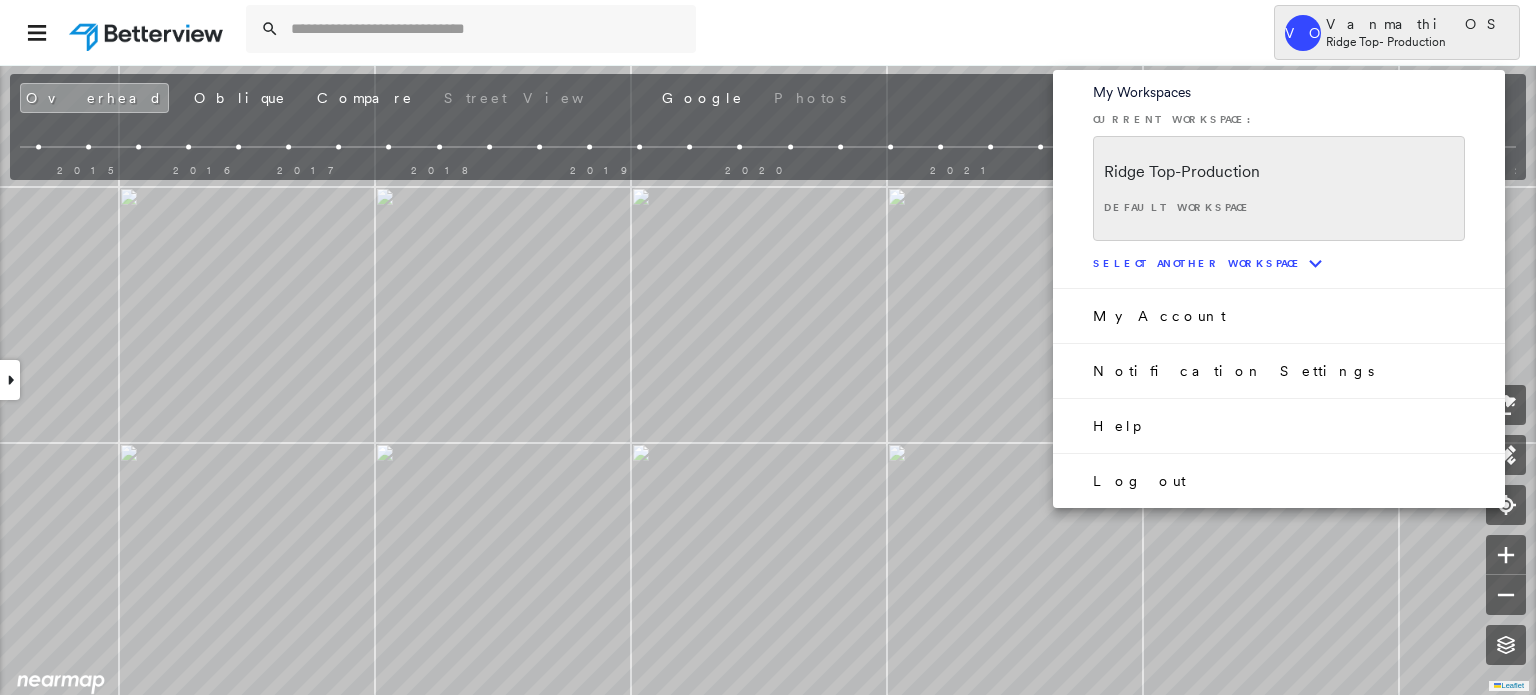 click on "Log out" at bounding box center [1139, 481] 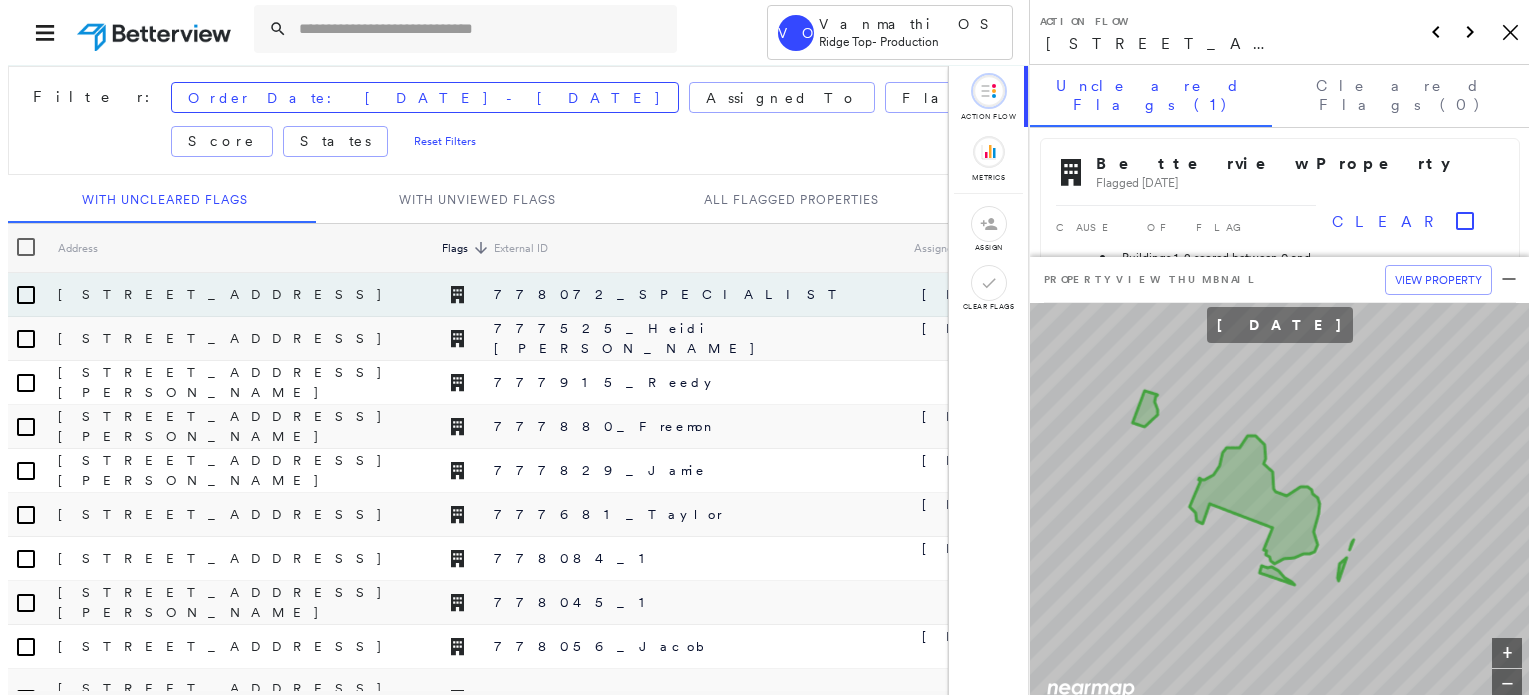scroll, scrollTop: 0, scrollLeft: 0, axis: both 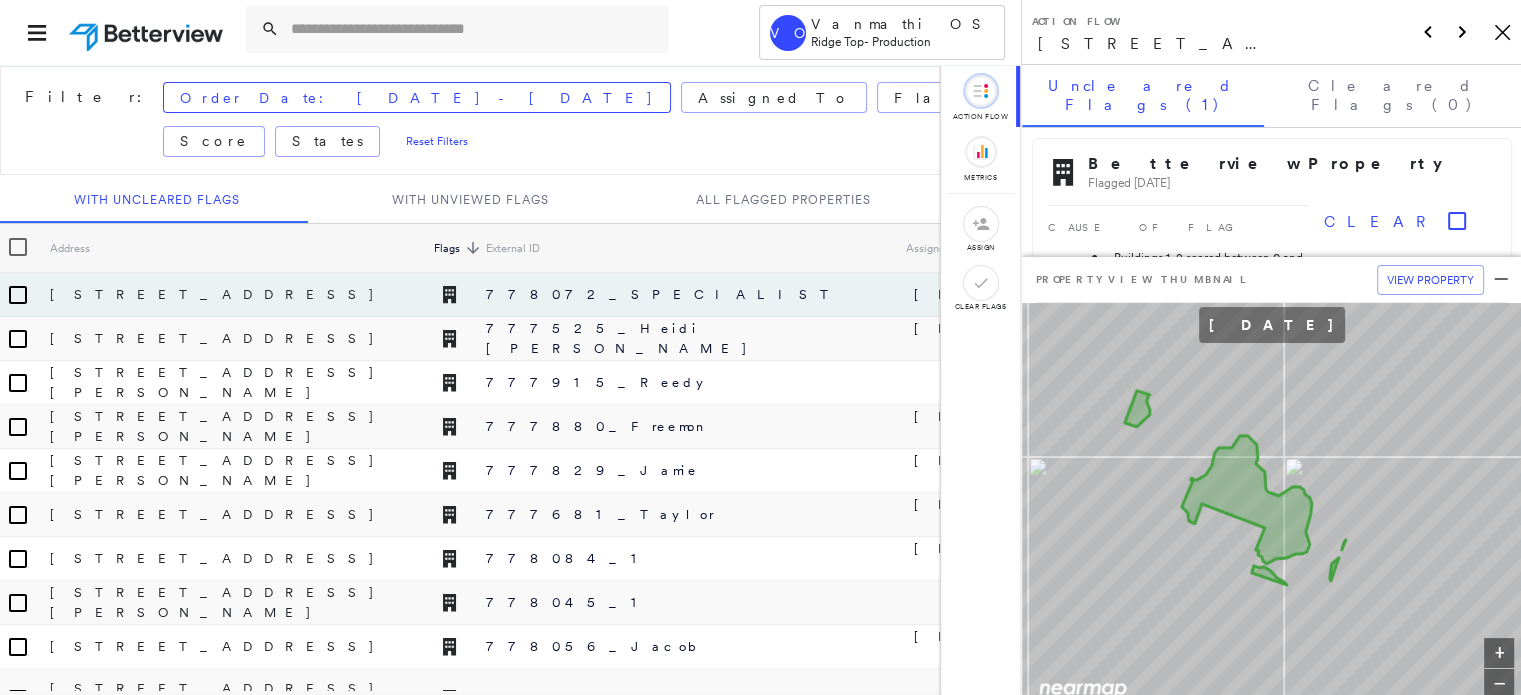 click 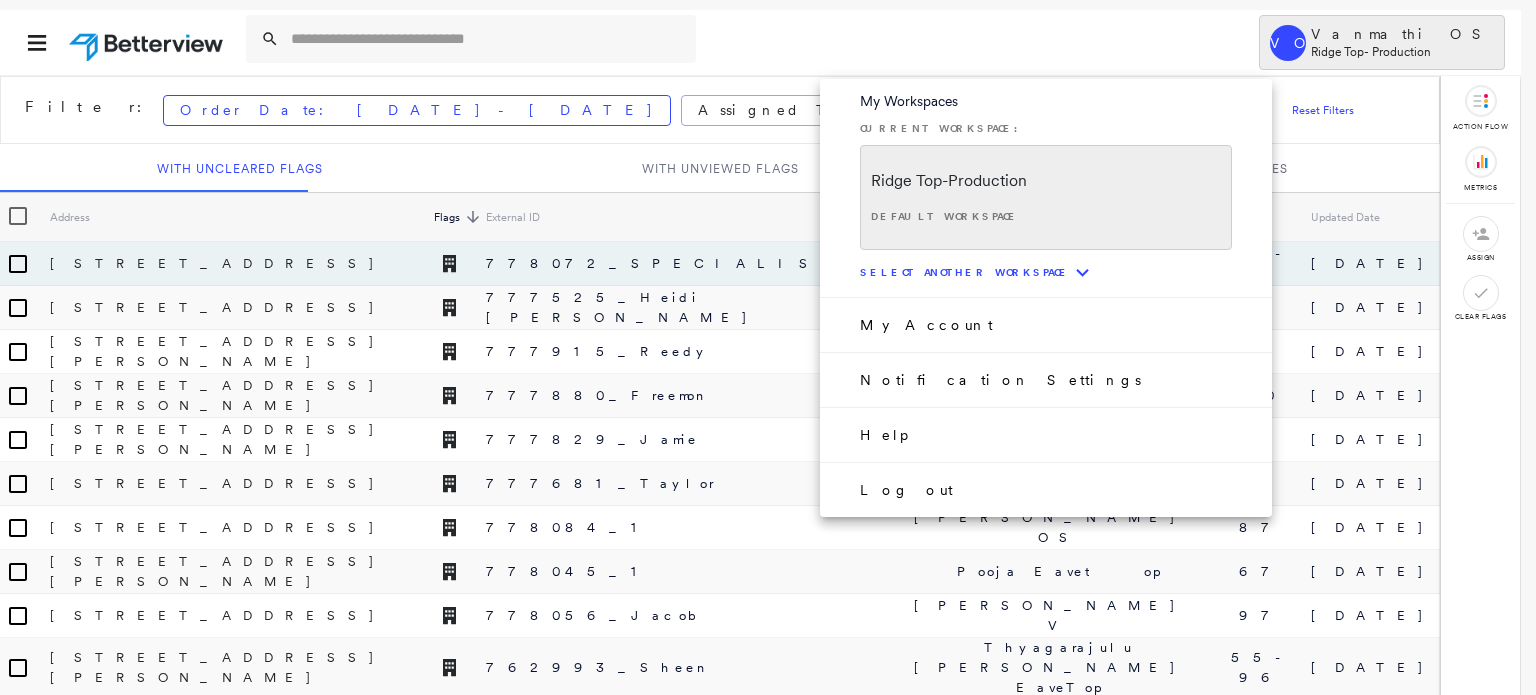 click at bounding box center (768, 347) 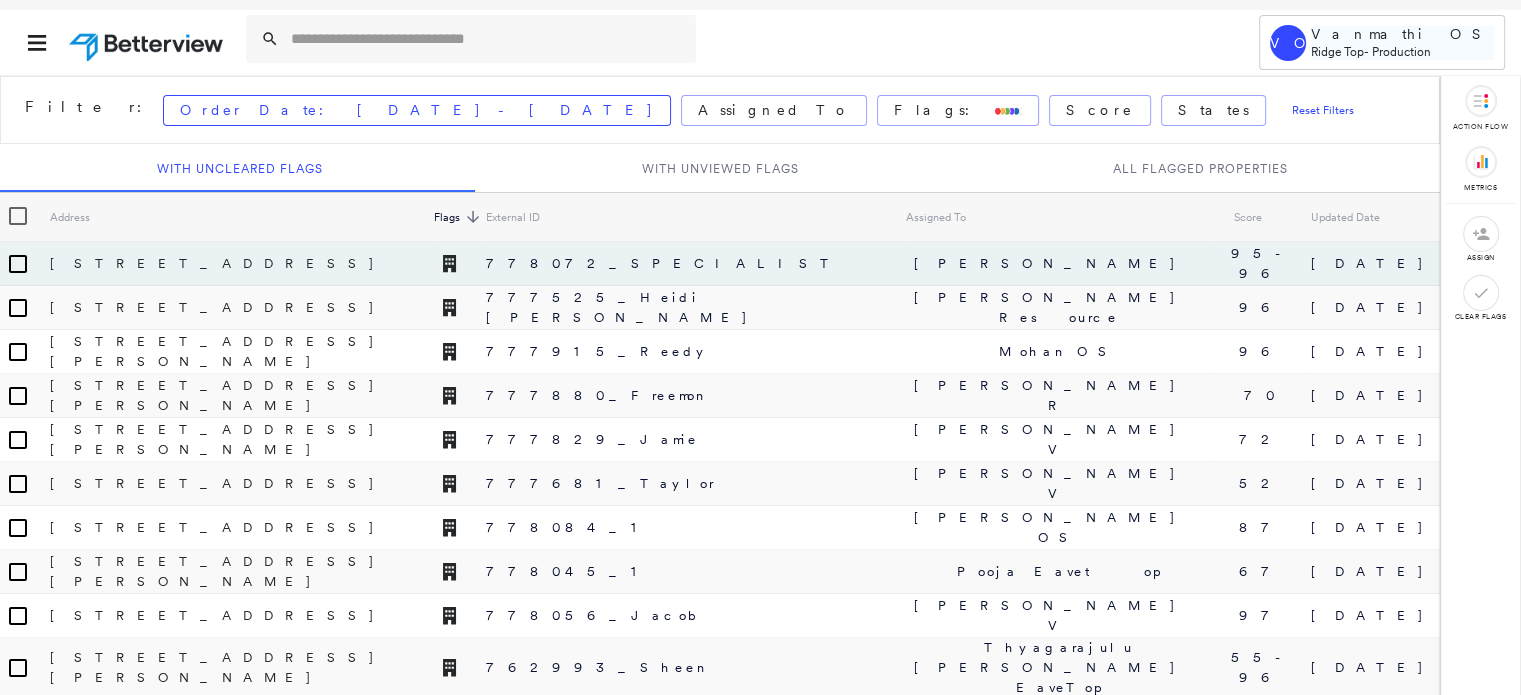 click on "Vanmathi OS" at bounding box center (1402, 34) 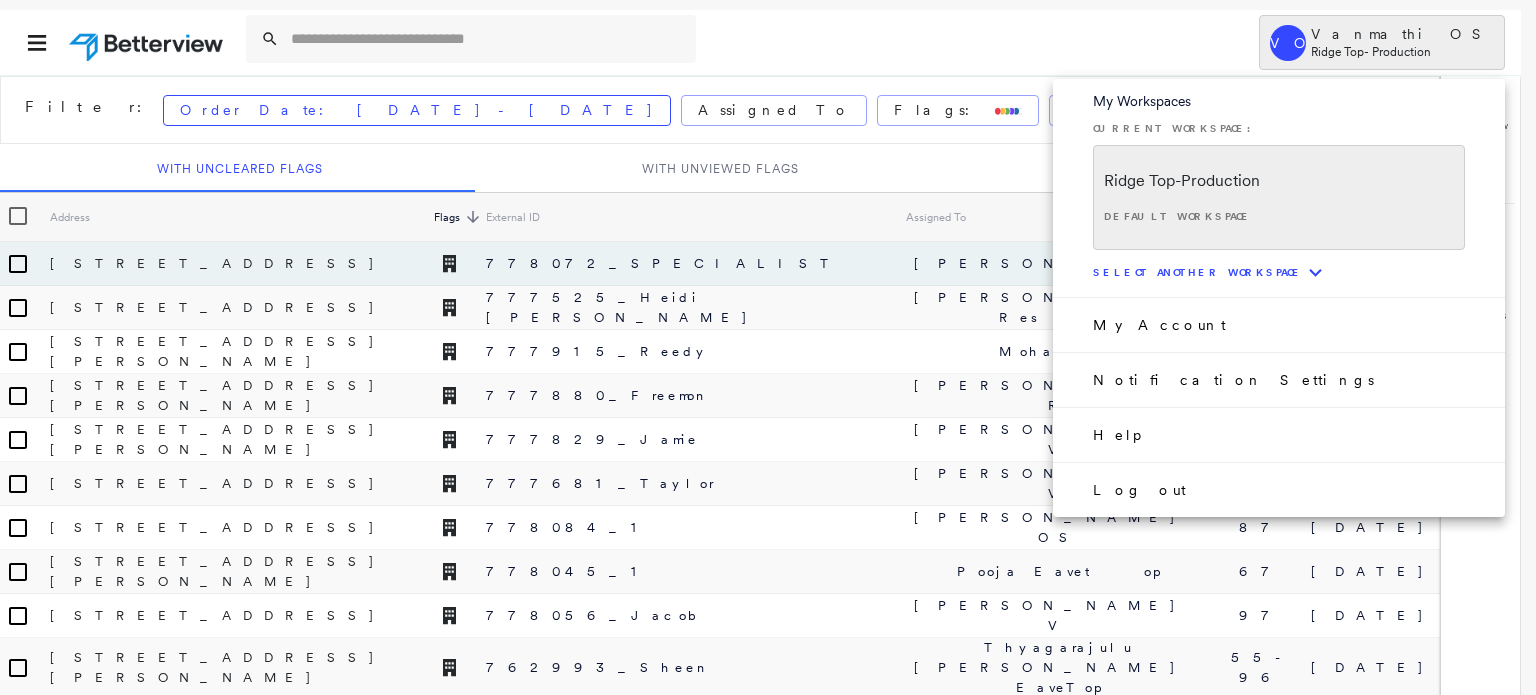 click on "Log out" at bounding box center (1139, 490) 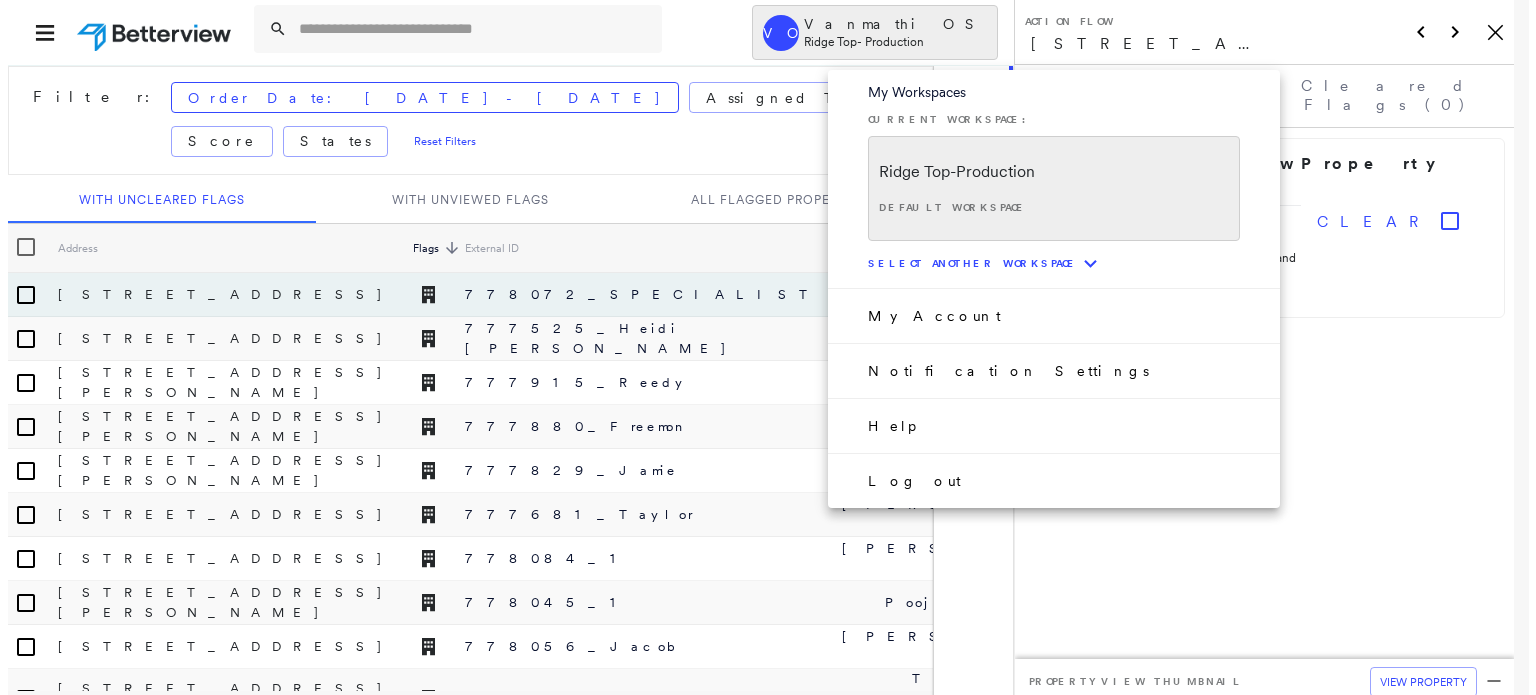 scroll, scrollTop: 0, scrollLeft: 0, axis: both 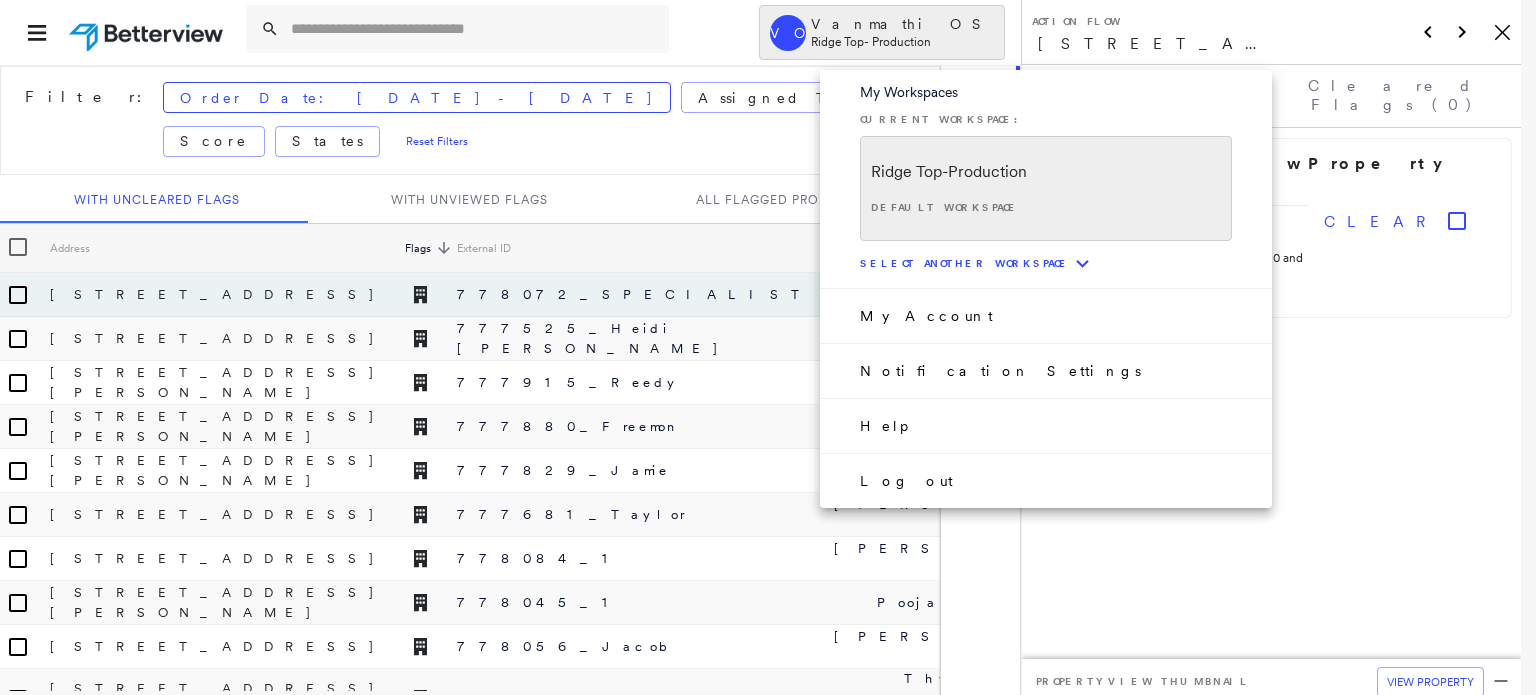 click on "Log out" at bounding box center (1046, 480) 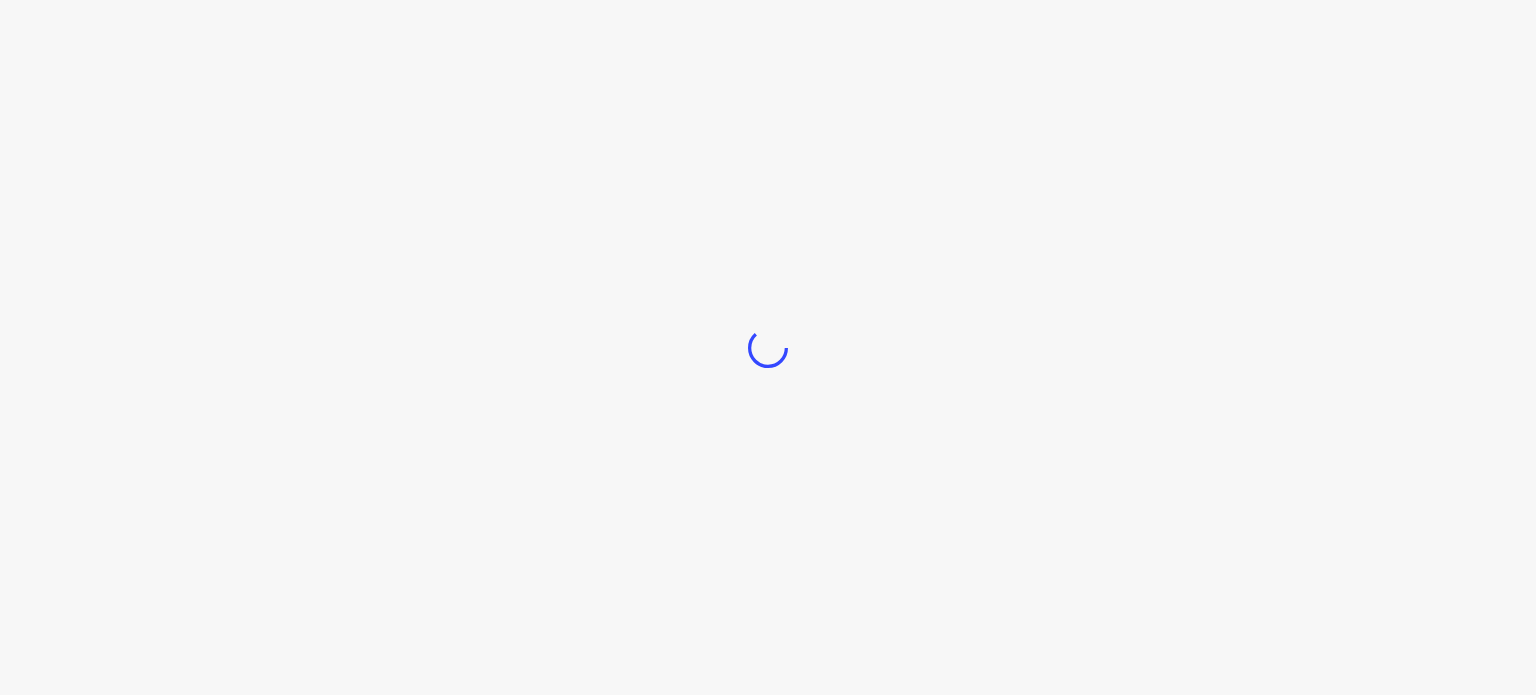 scroll, scrollTop: 0, scrollLeft: 0, axis: both 